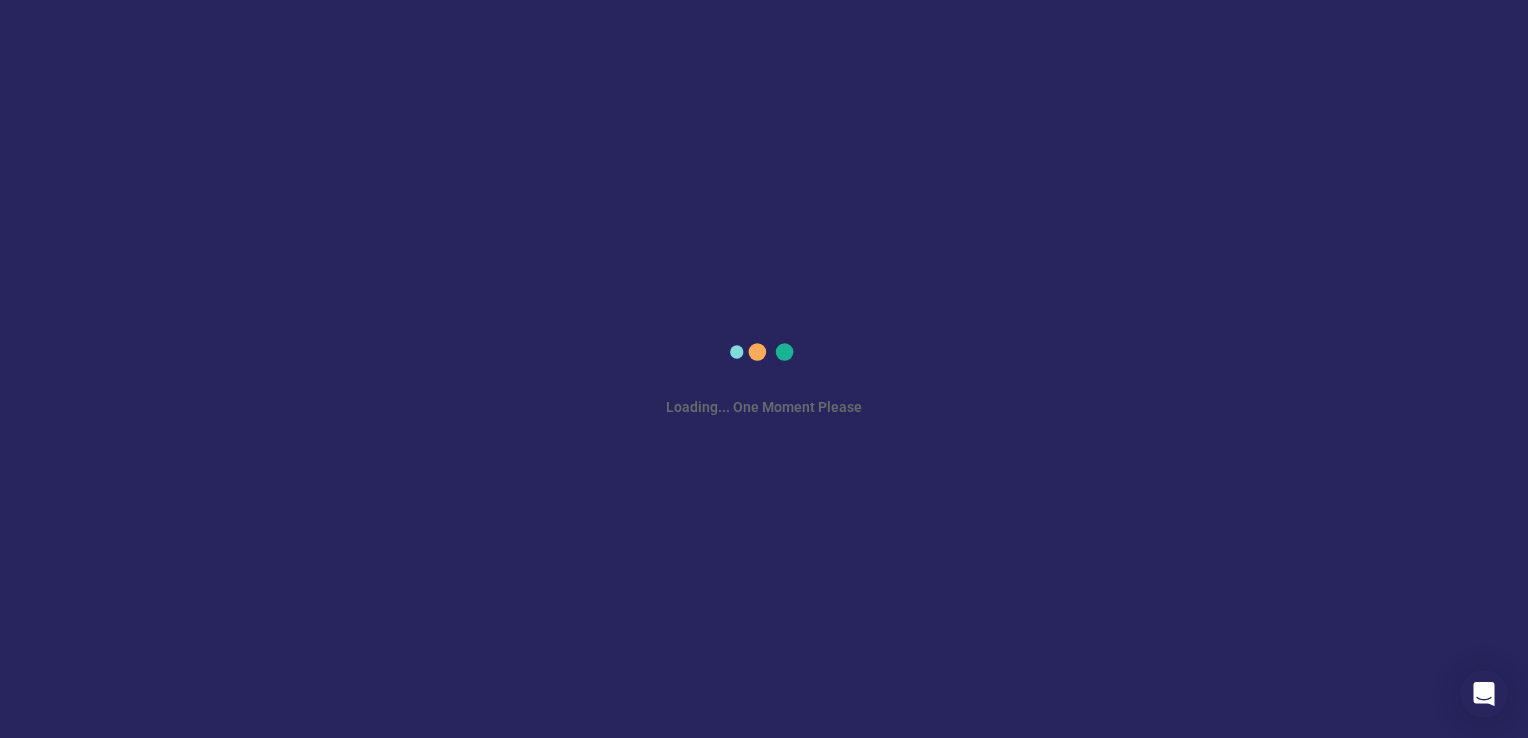 scroll, scrollTop: 0, scrollLeft: 0, axis: both 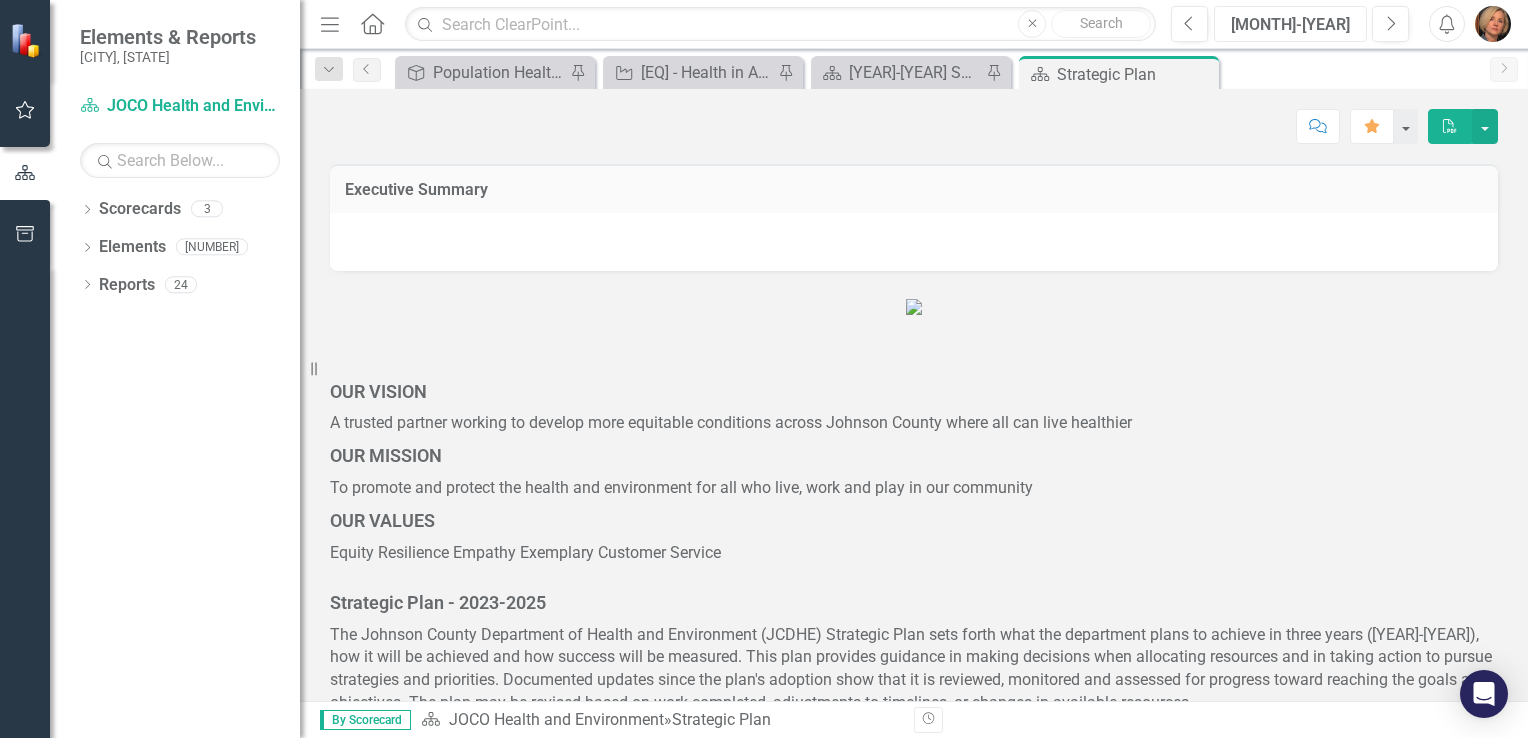 click on "[MONTH]-[YEAR]" at bounding box center (1290, 25) 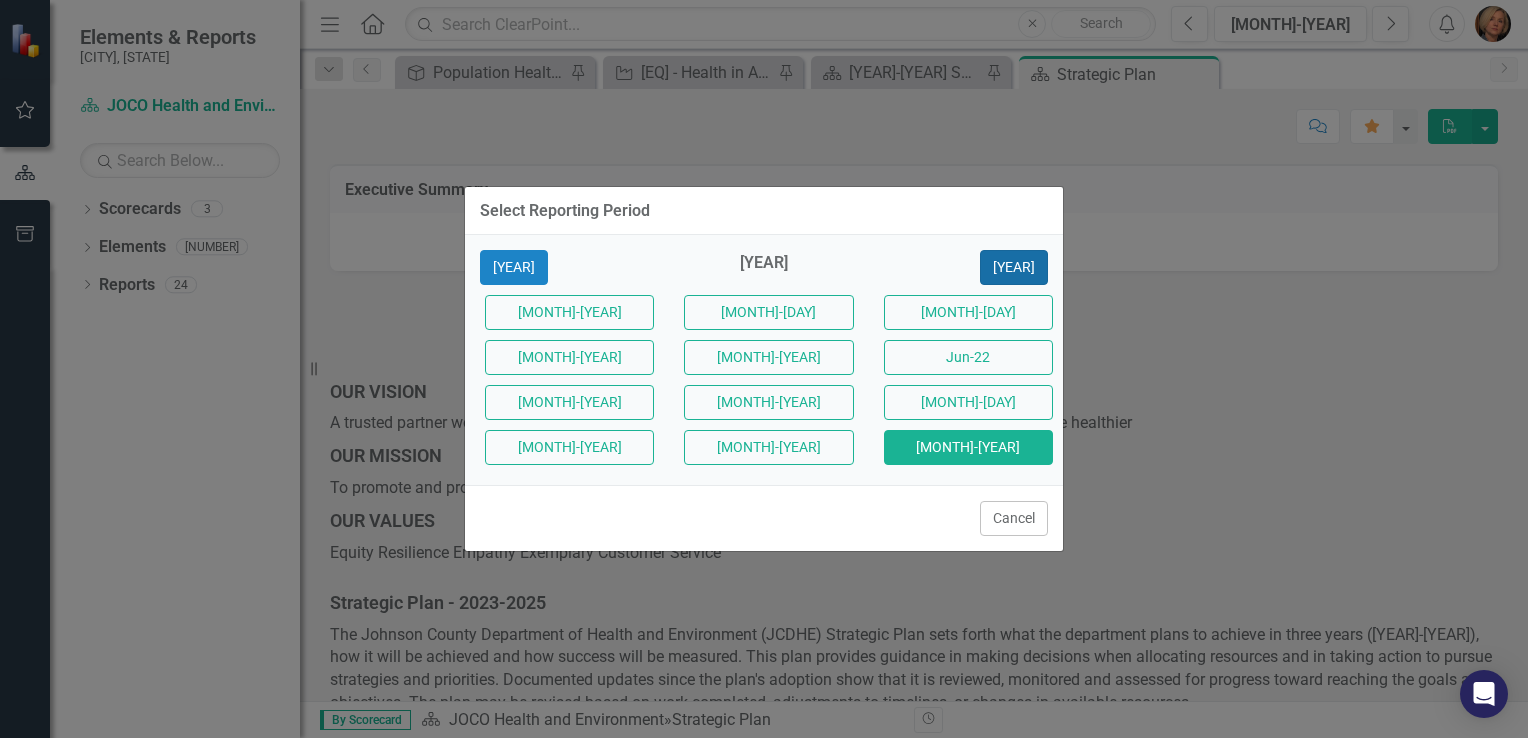click on "[YEAR]" at bounding box center [1014, 267] 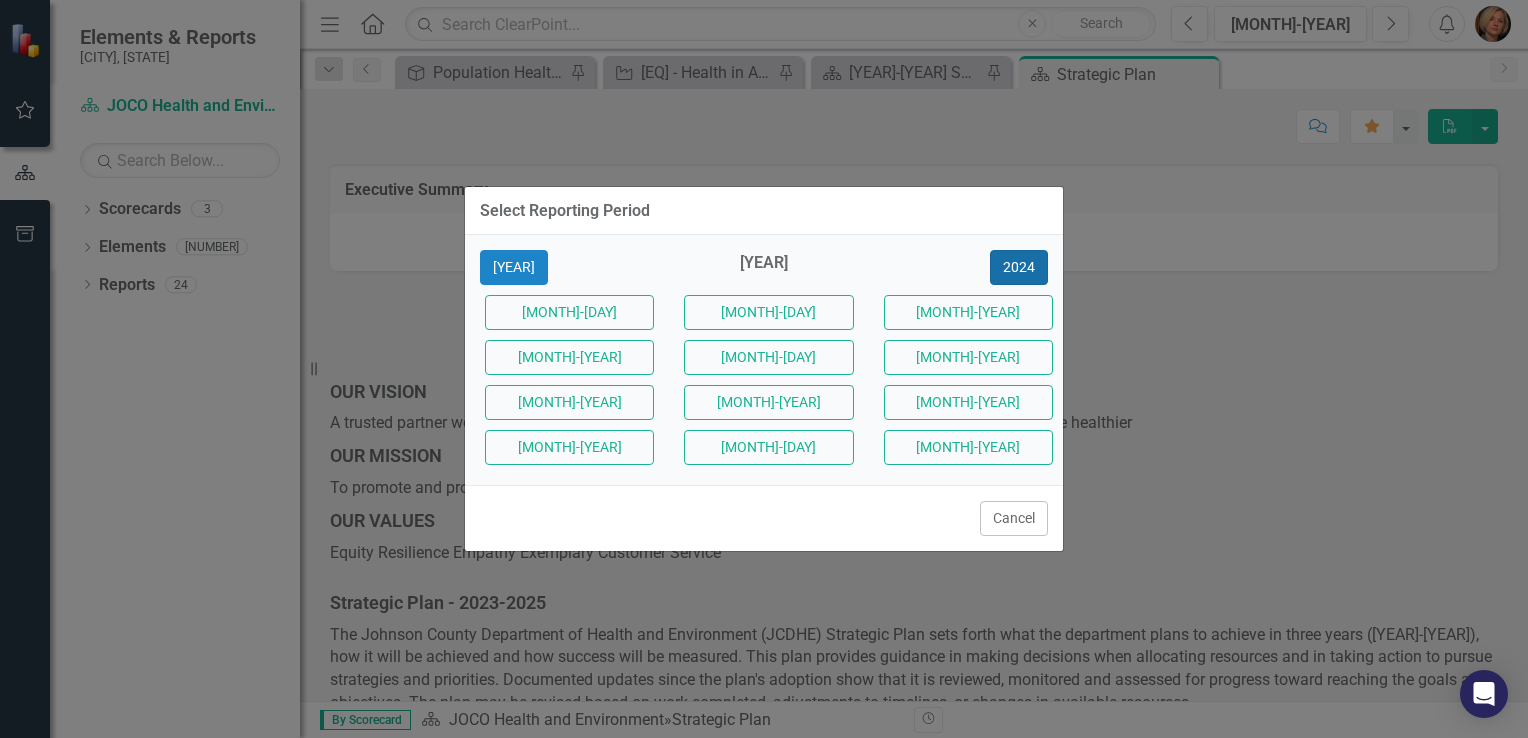 click on "[YEAR]" at bounding box center (1019, 267) 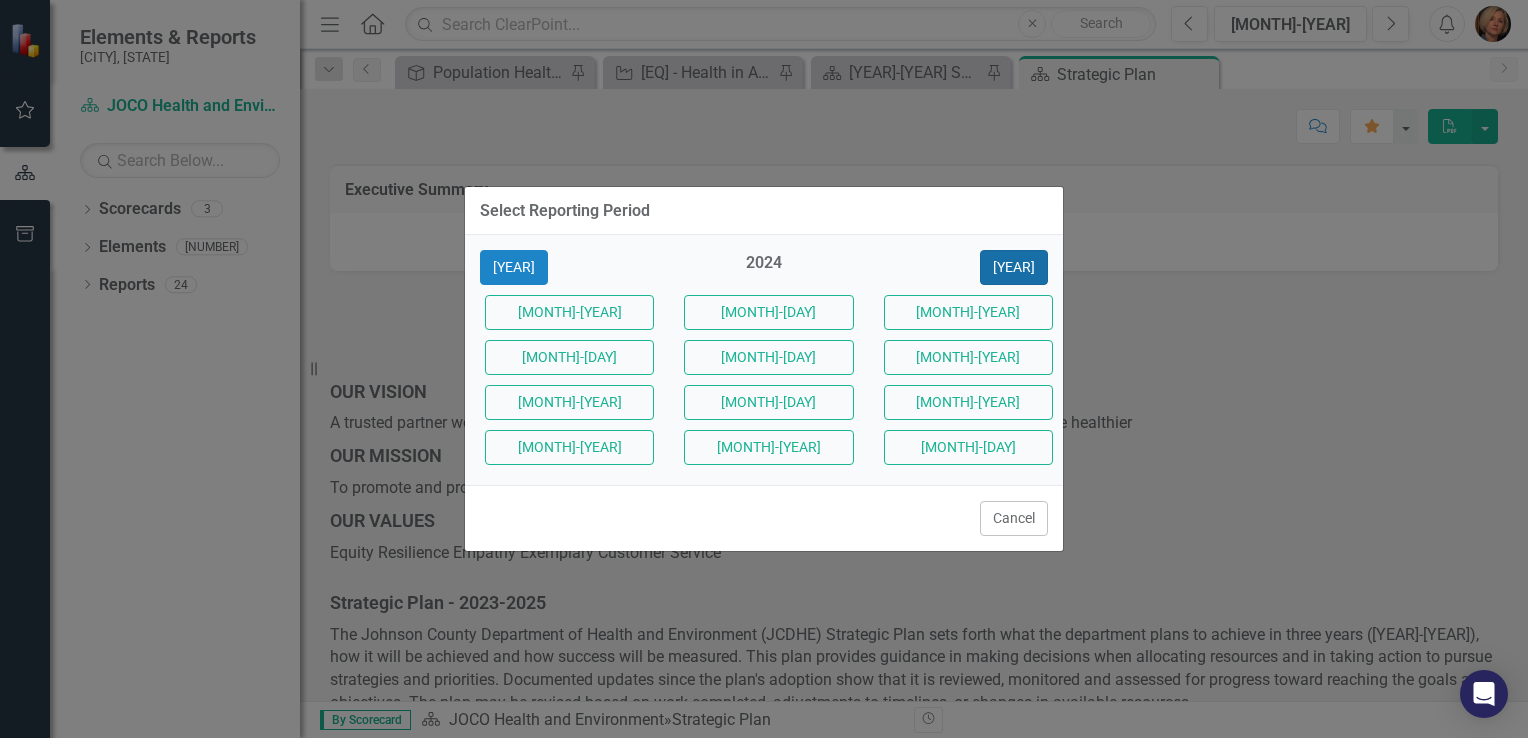 click on "[YEAR]" at bounding box center [1014, 267] 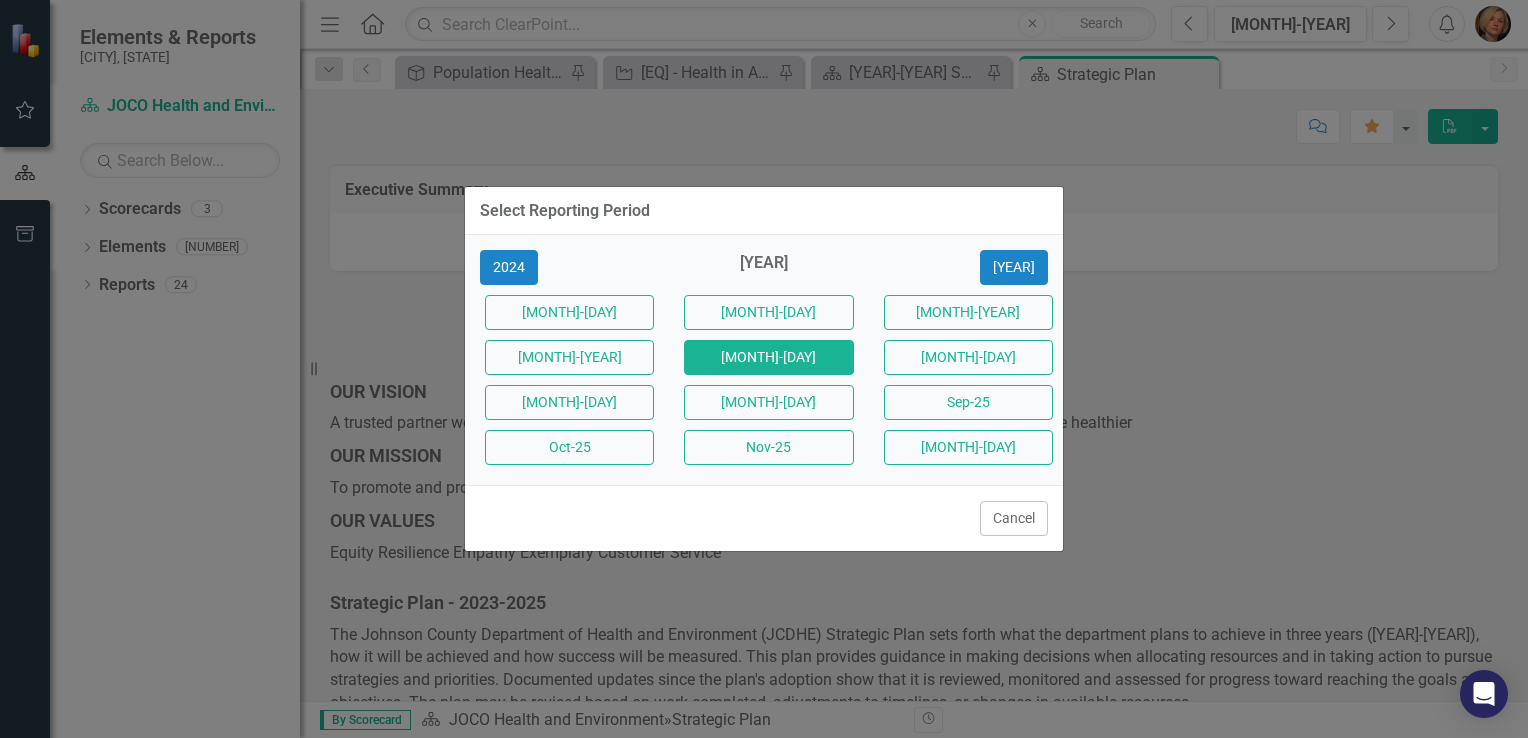 click on "May-25" at bounding box center (569, 312) 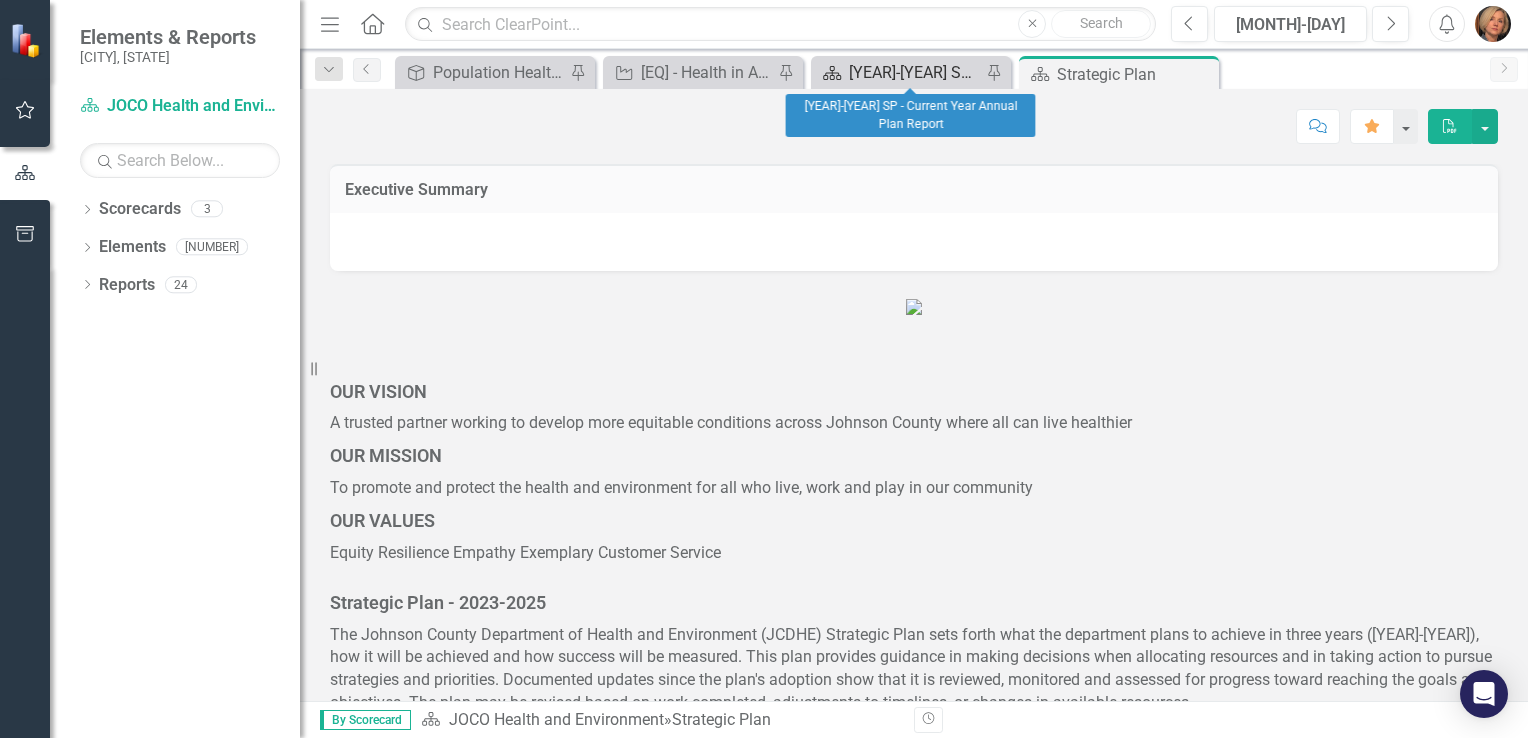 click on "[YEAR]-[YEAR] SP - Current Year Annual Plan Report" at bounding box center (915, 72) 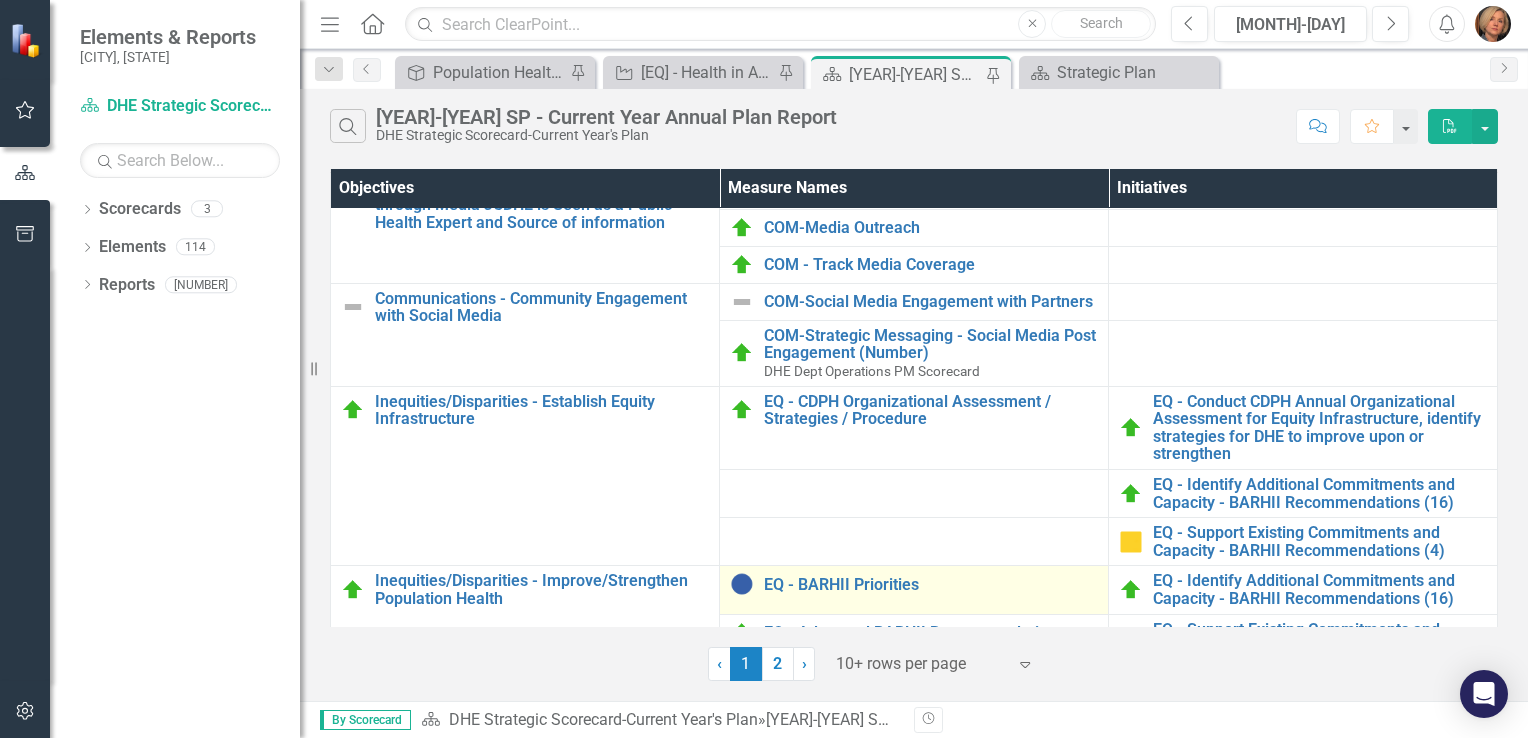 scroll, scrollTop: 69, scrollLeft: 0, axis: vertical 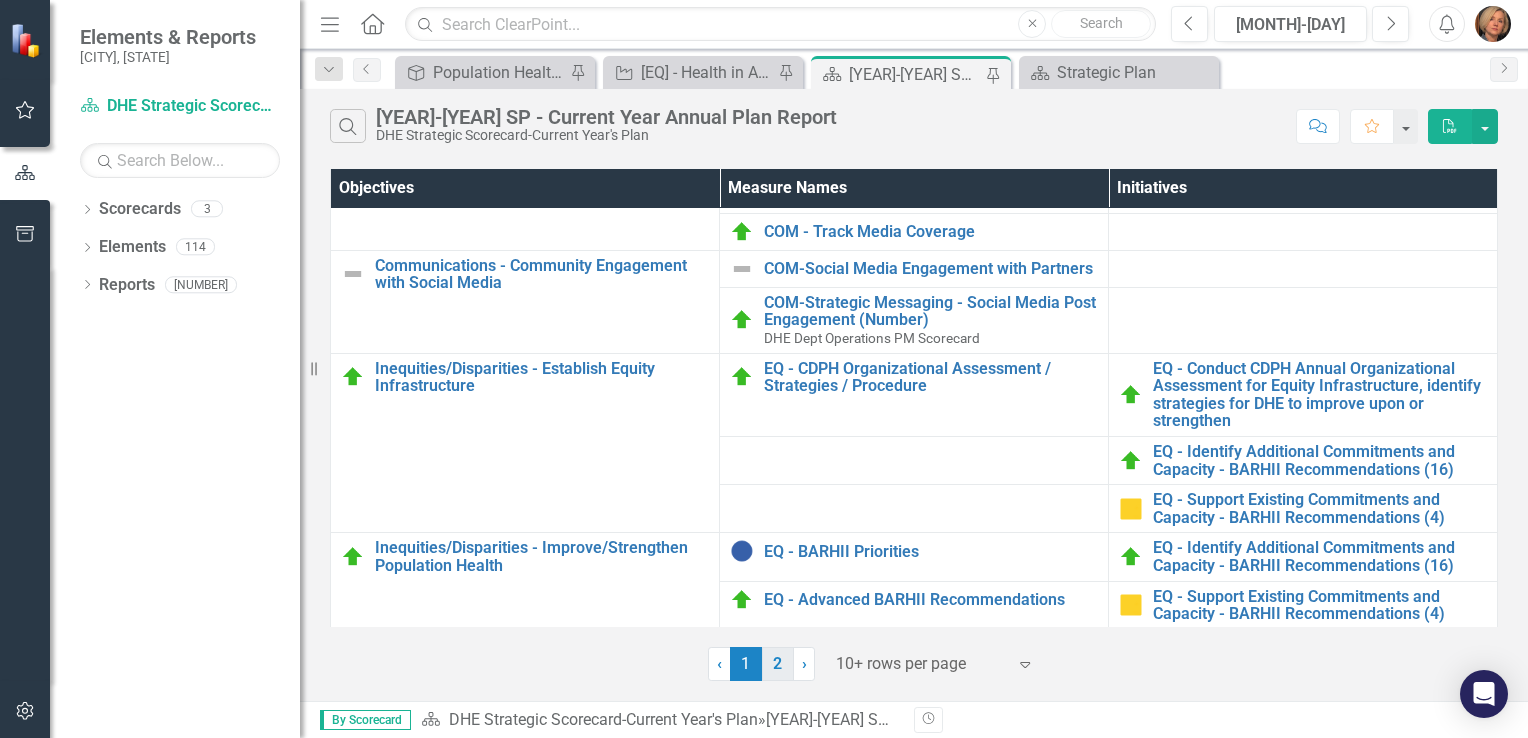 click on "2" at bounding box center (778, 664) 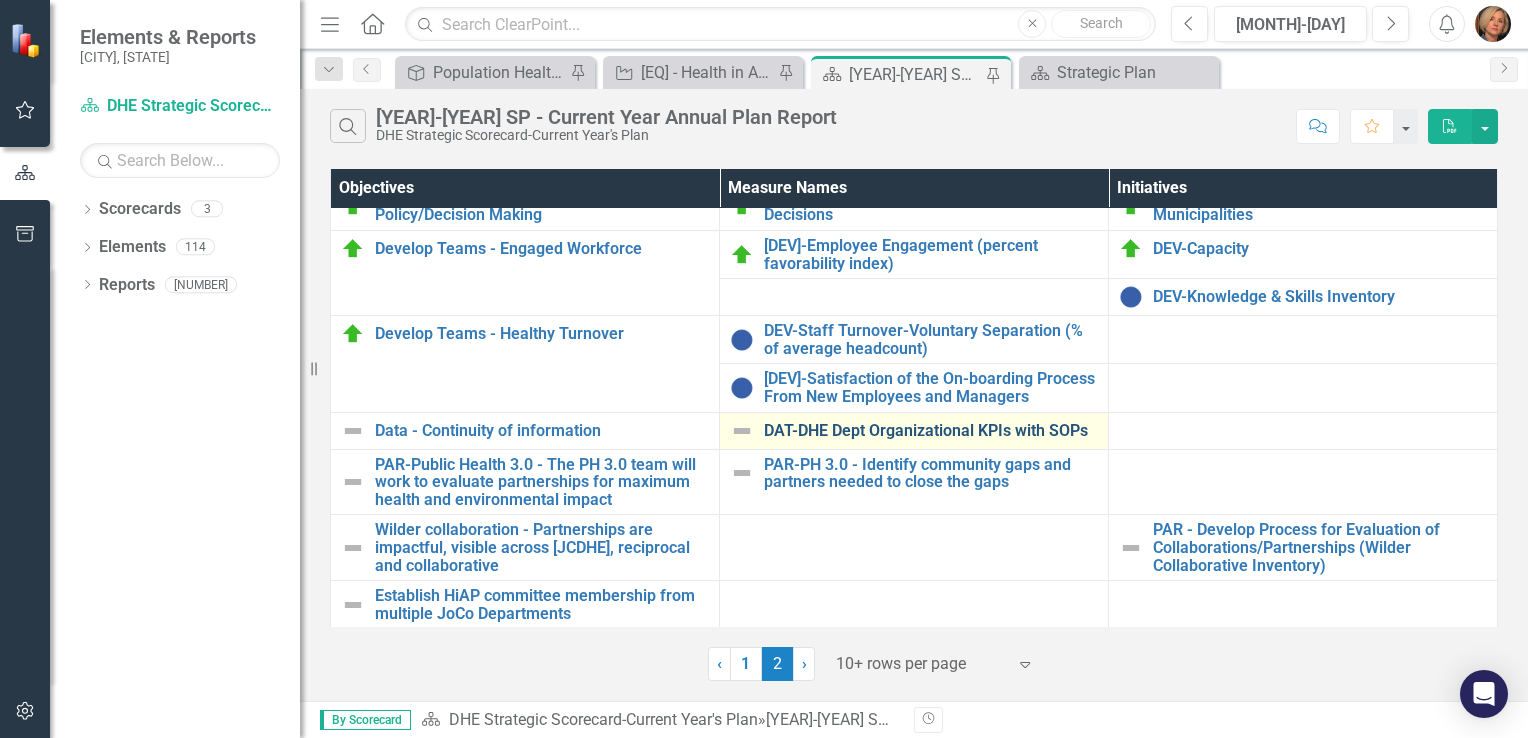 scroll, scrollTop: 0, scrollLeft: 0, axis: both 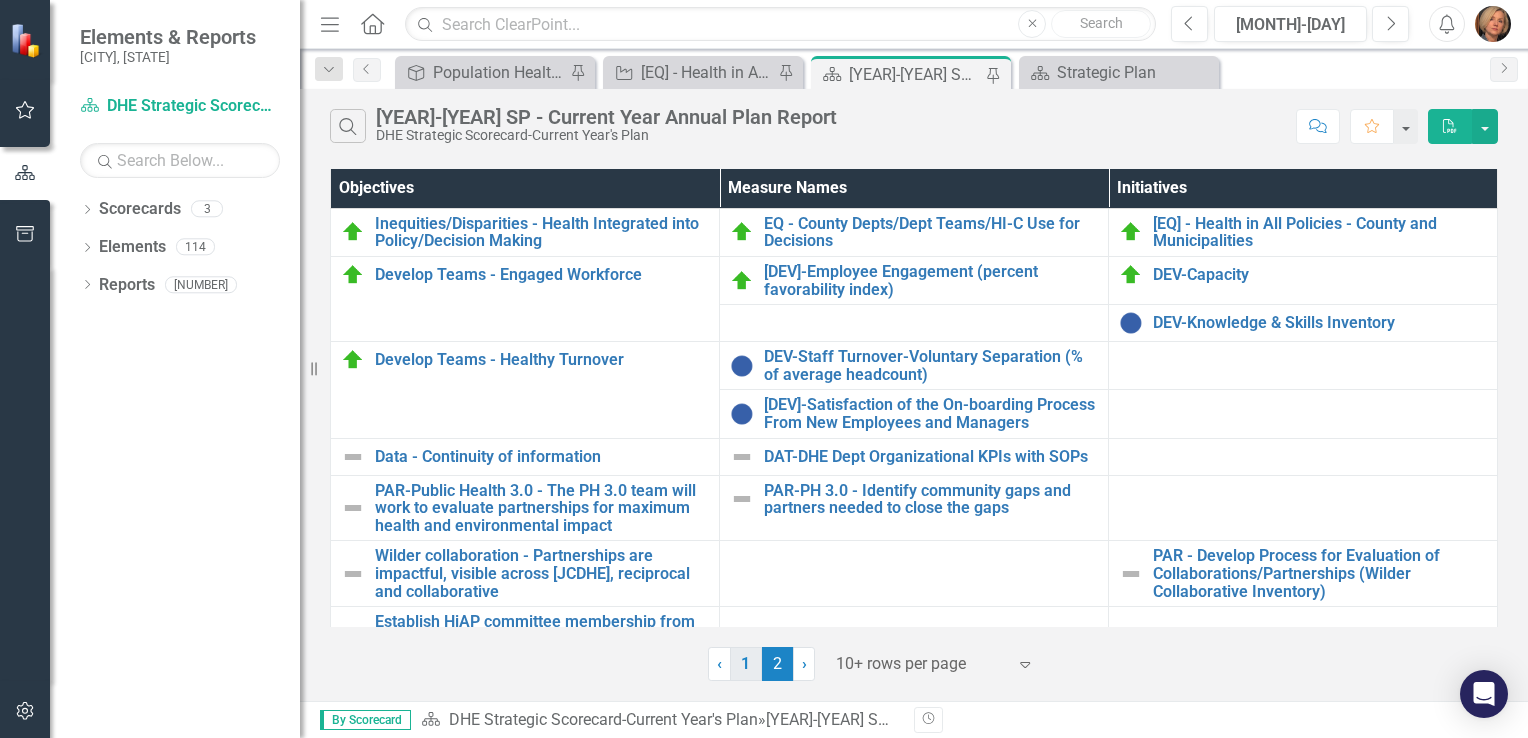 click on "1" at bounding box center [746, 664] 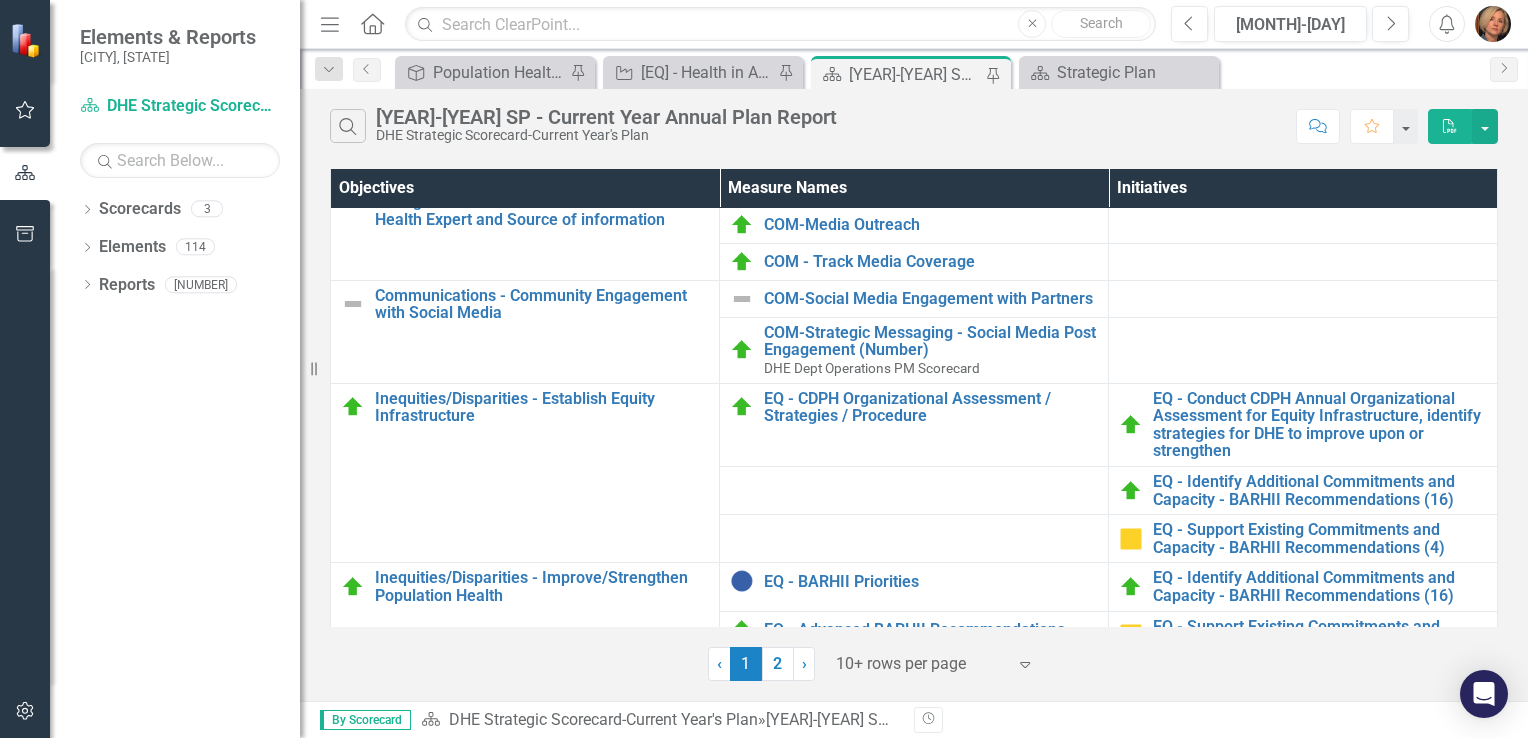 scroll, scrollTop: 69, scrollLeft: 0, axis: vertical 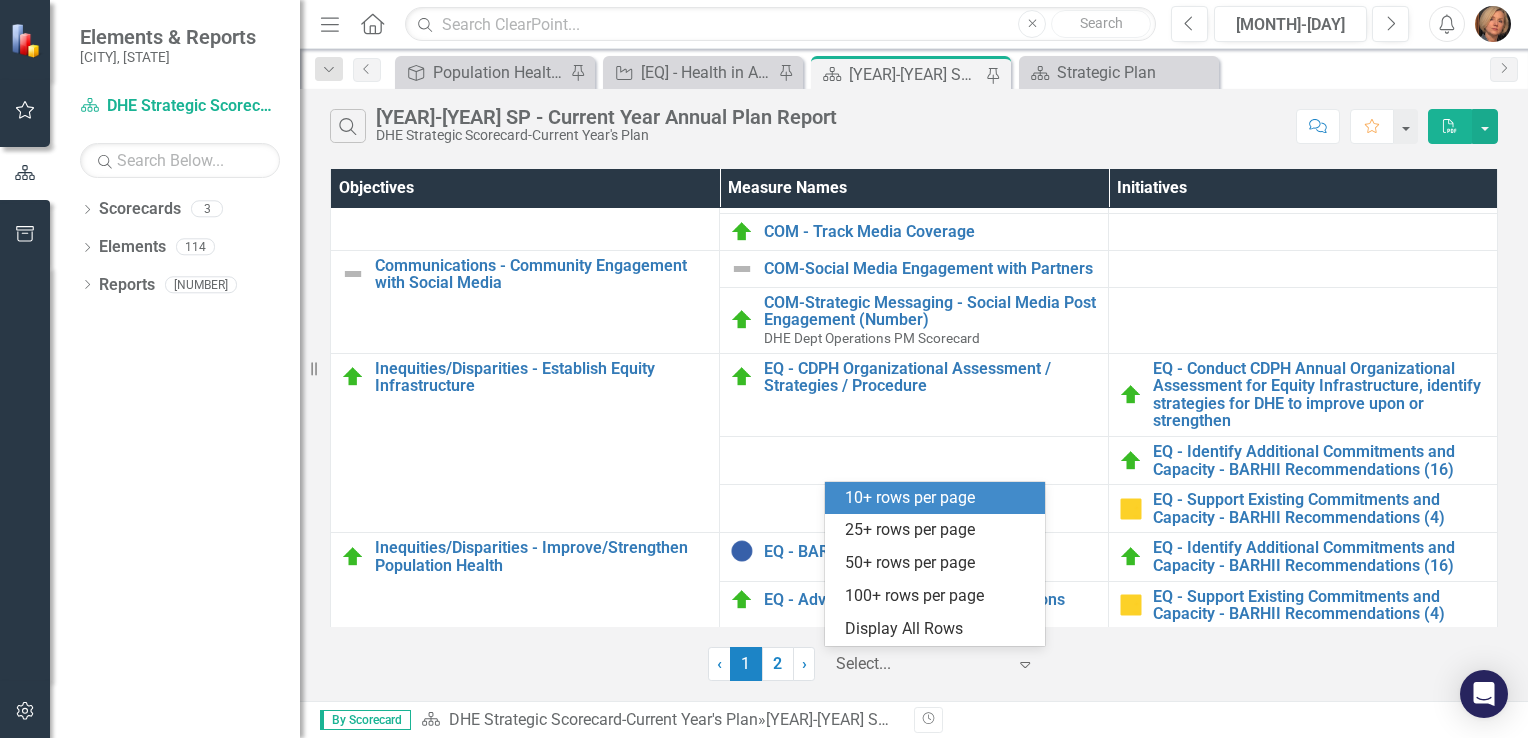 click at bounding box center [1025, 665] 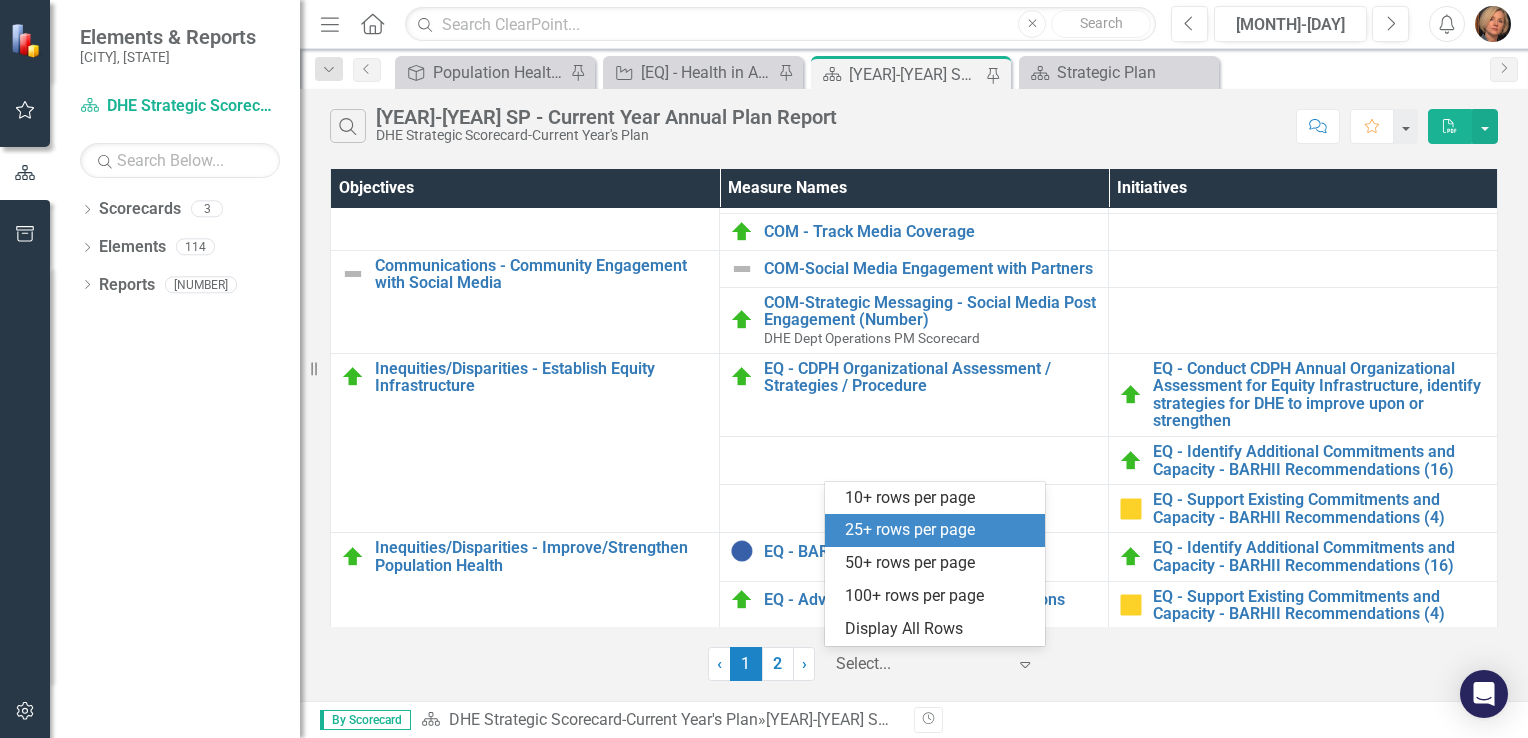 click on "[NUMBER]+ rows per page" at bounding box center [939, 530] 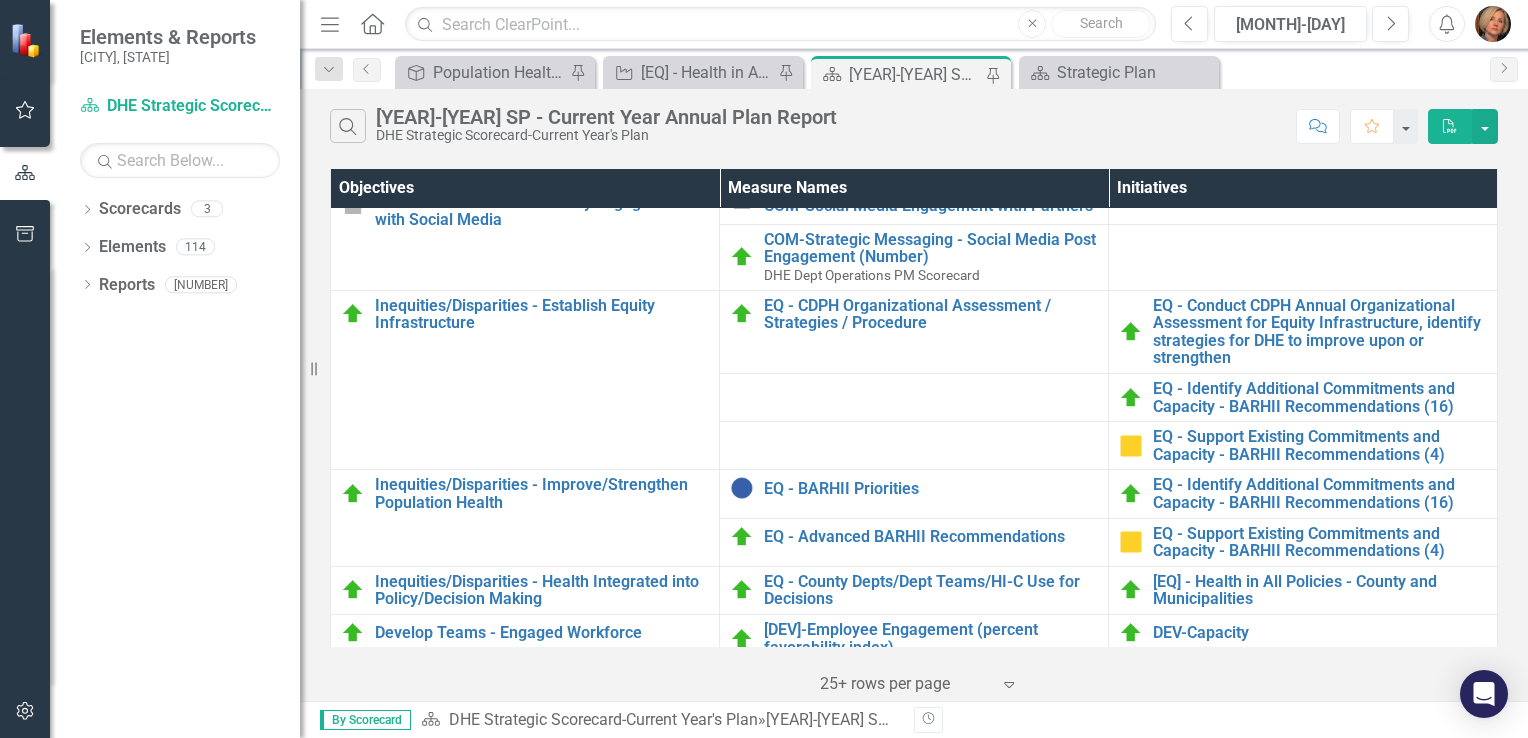 scroll, scrollTop: 163, scrollLeft: 0, axis: vertical 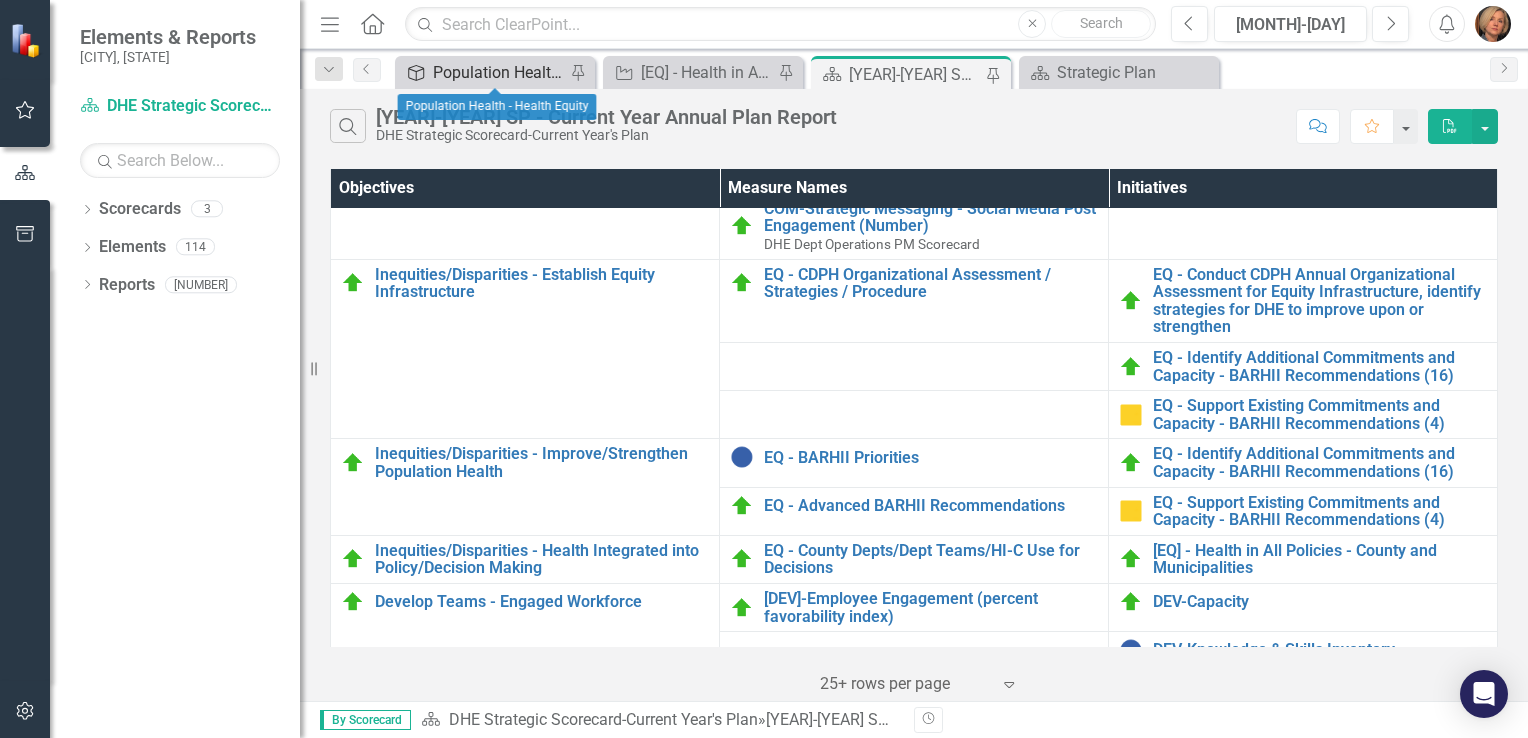 click on "Population Health - Health Equity" at bounding box center (499, 72) 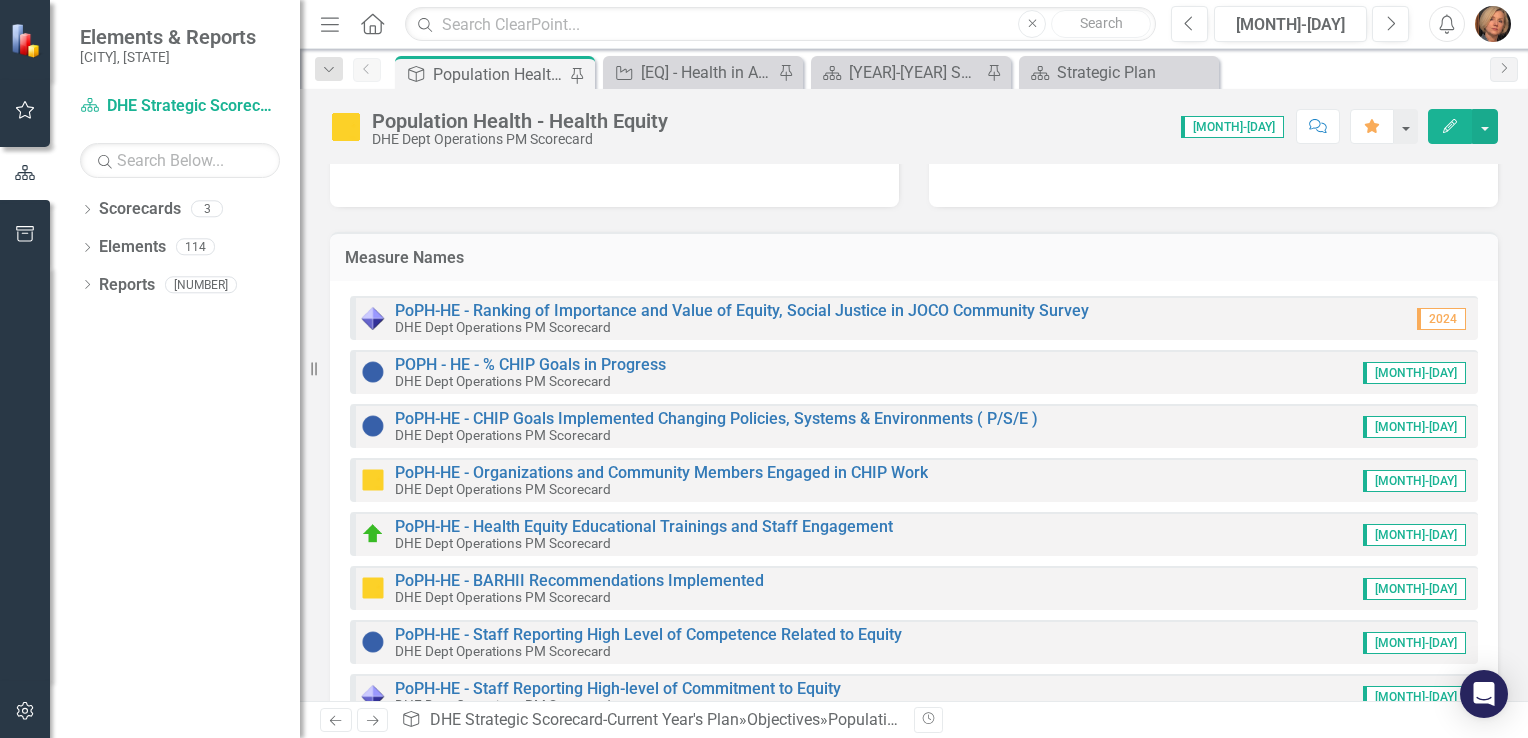 scroll, scrollTop: 300, scrollLeft: 0, axis: vertical 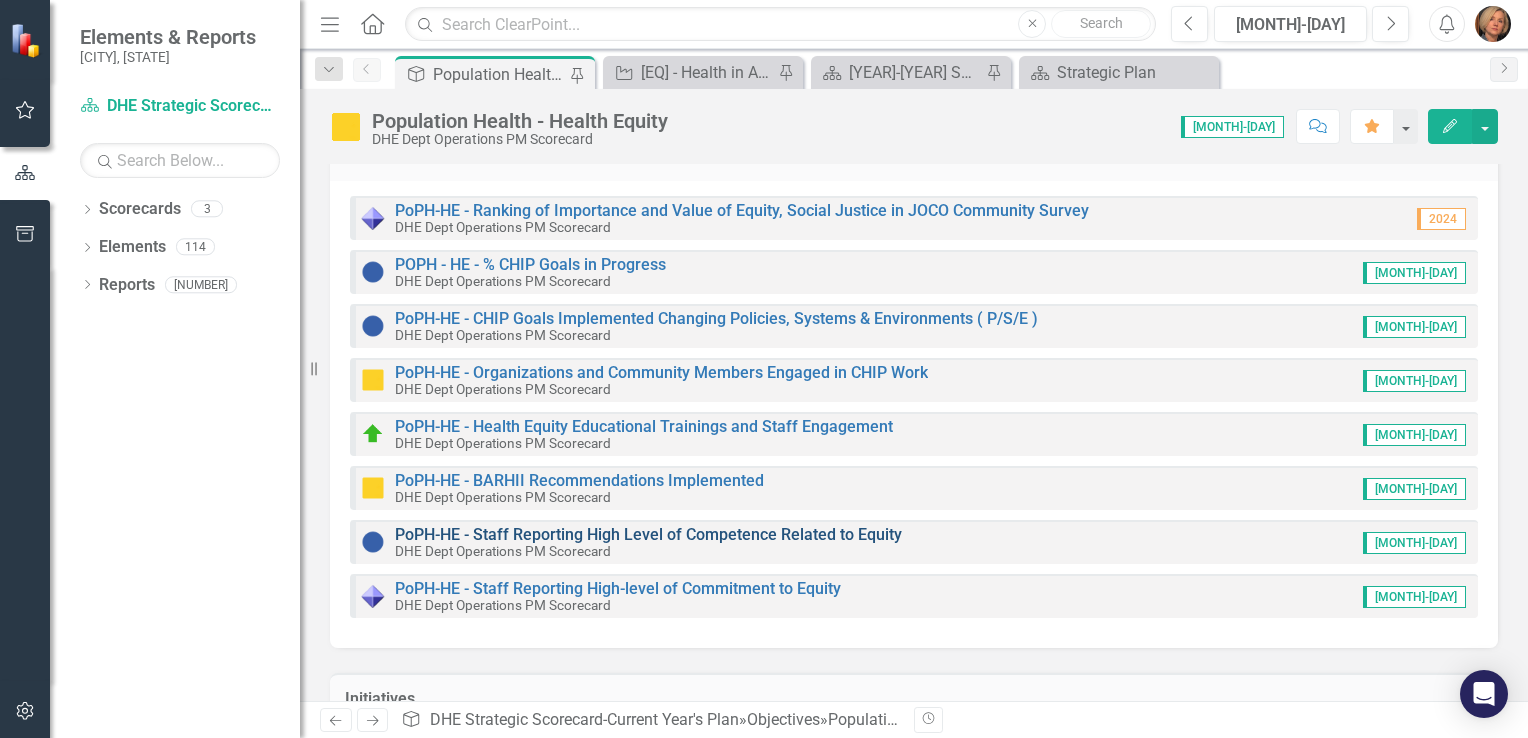 click on "[ORG NAME]-HE - Staff Reporting High Level of Competence Related to Equity" at bounding box center [648, 534] 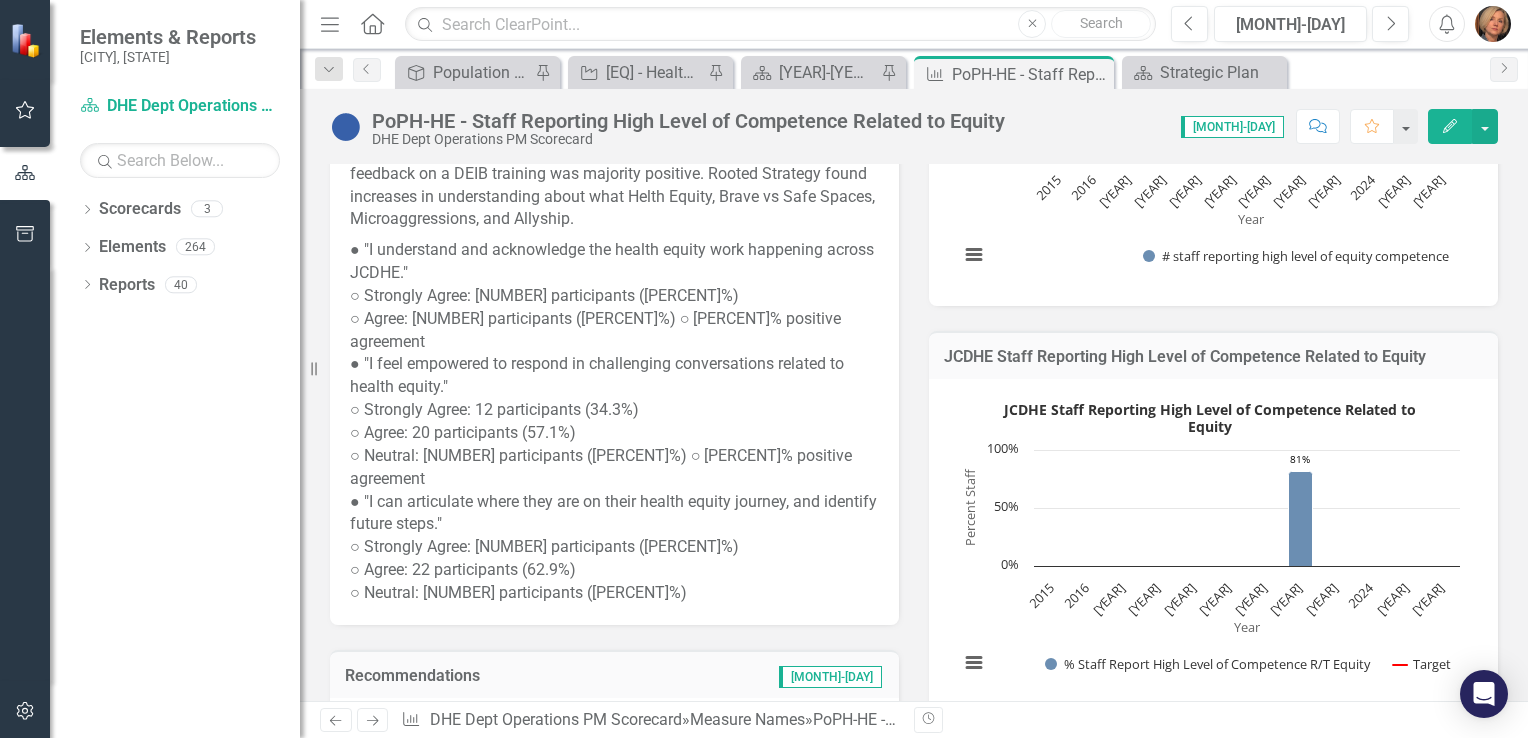 scroll, scrollTop: 400, scrollLeft: 0, axis: vertical 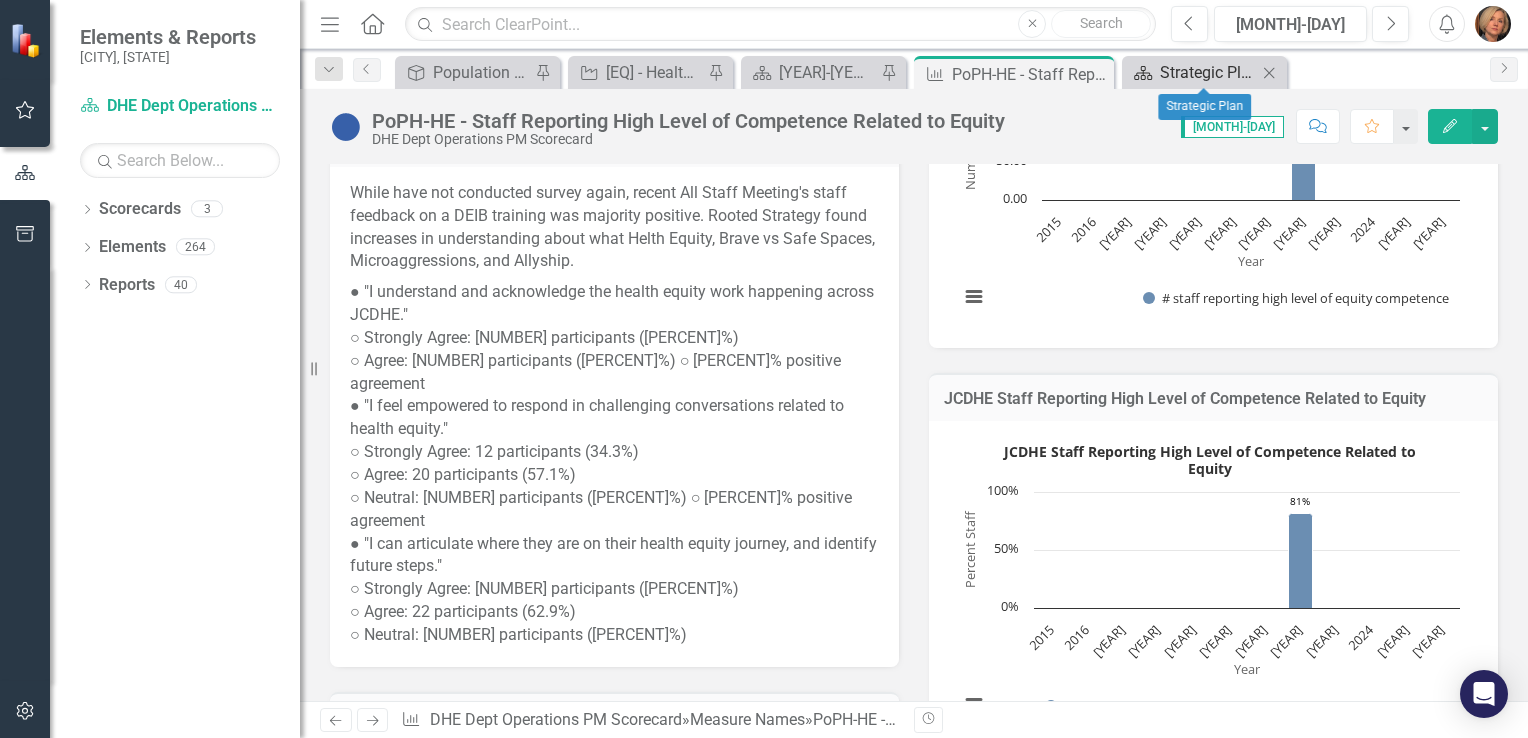 click on "Scorecard" at bounding box center (1143, 73) 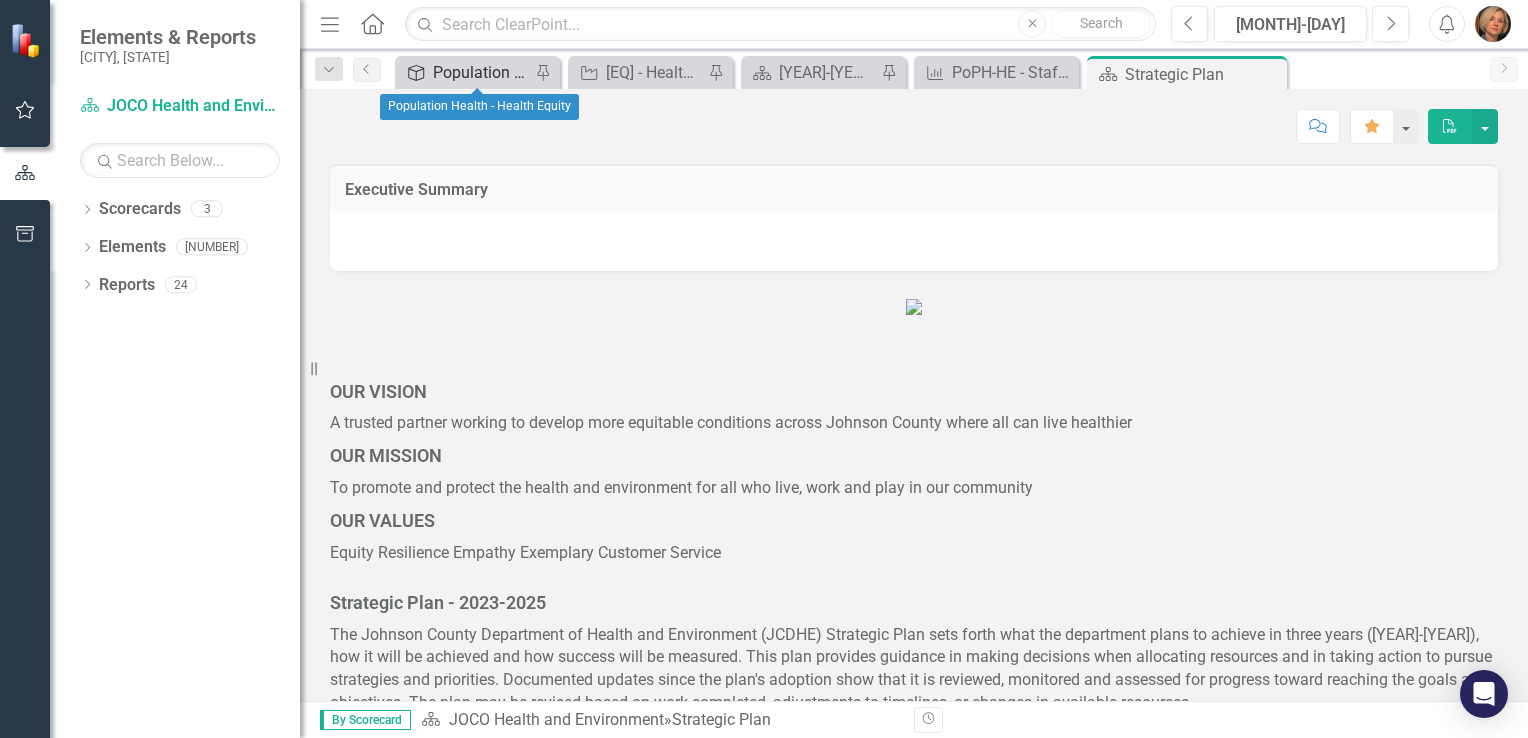click on "Population Health - Health Equity" at bounding box center [481, 72] 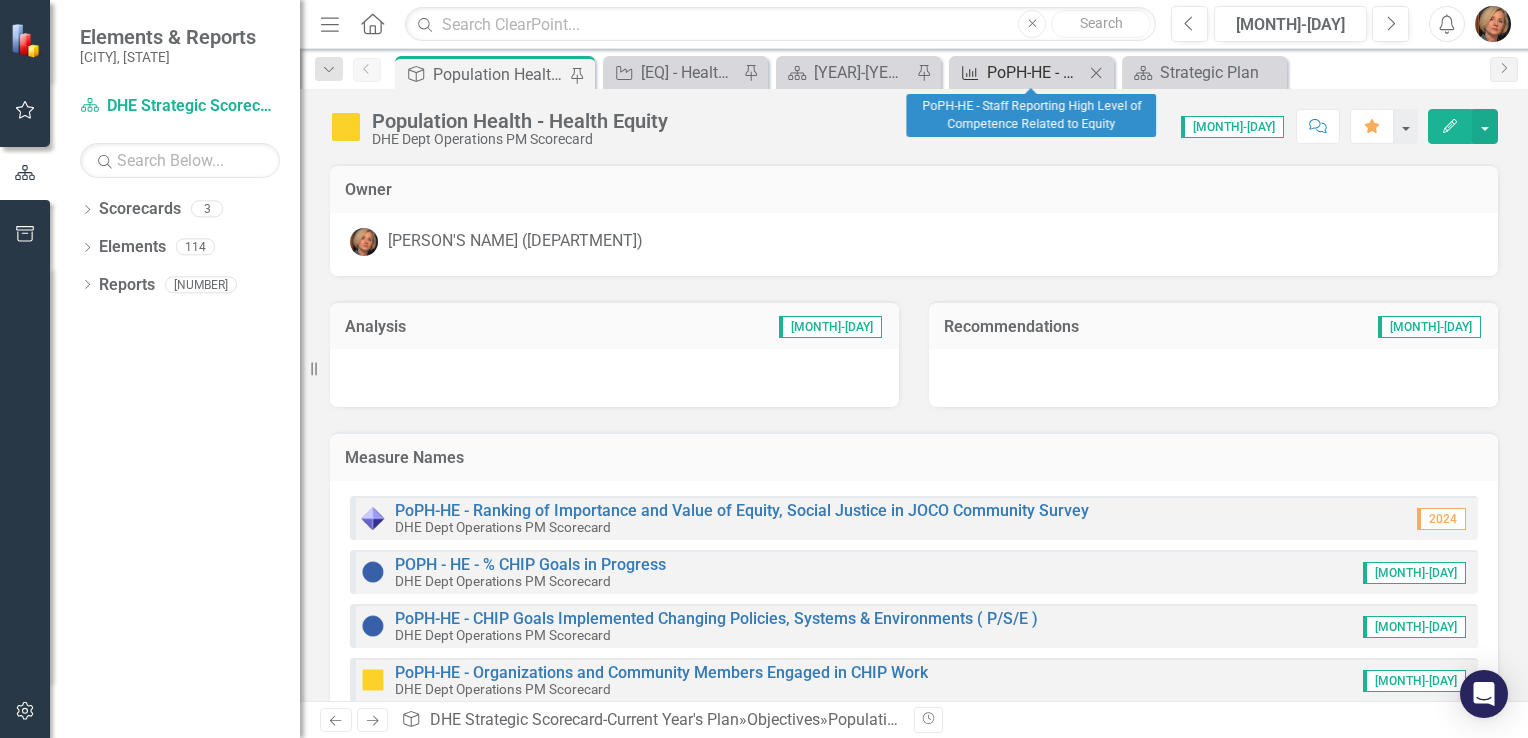 click on "[ORG NAME]-HE - Staff Reporting High Level of Competence Related to Equity" at bounding box center (1035, 72) 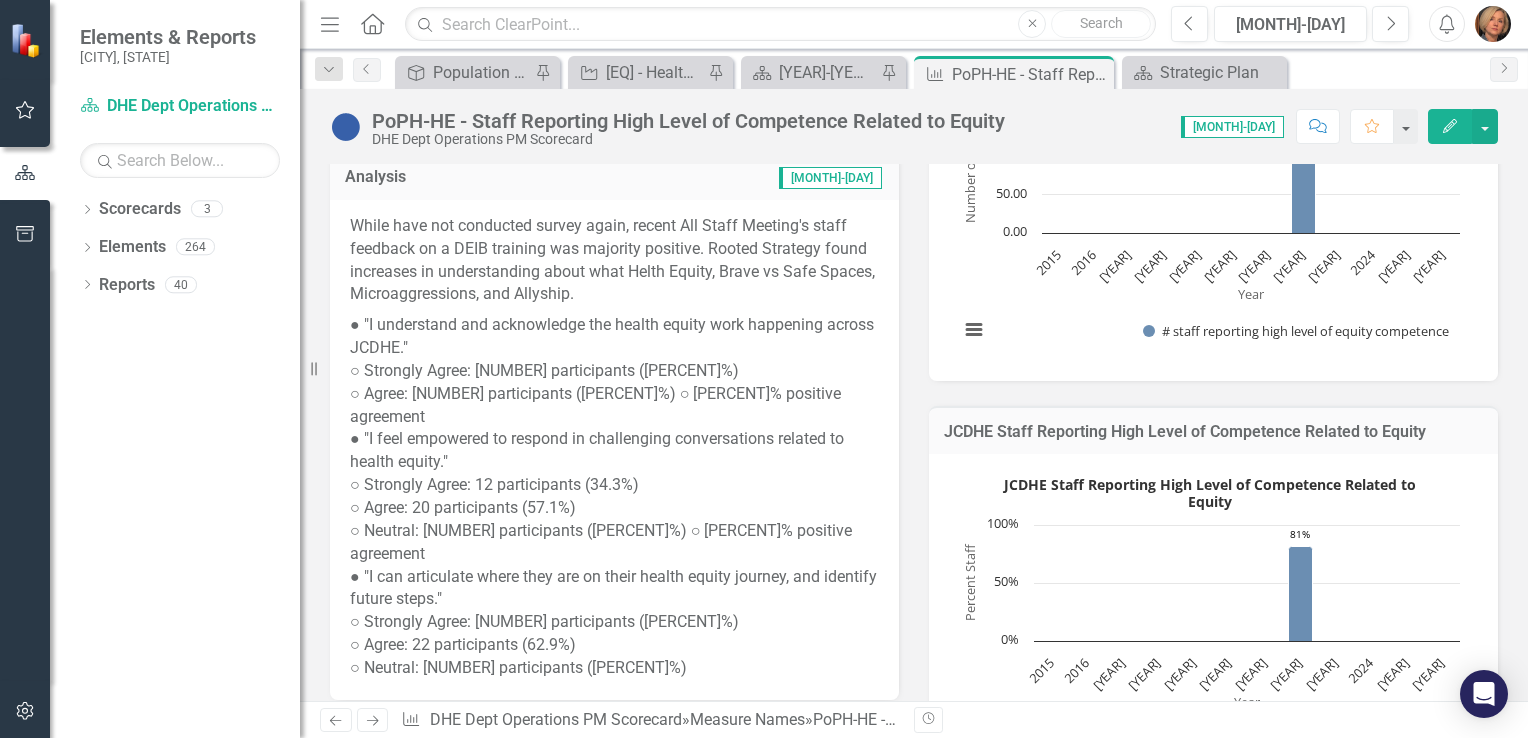 scroll, scrollTop: 400, scrollLeft: 0, axis: vertical 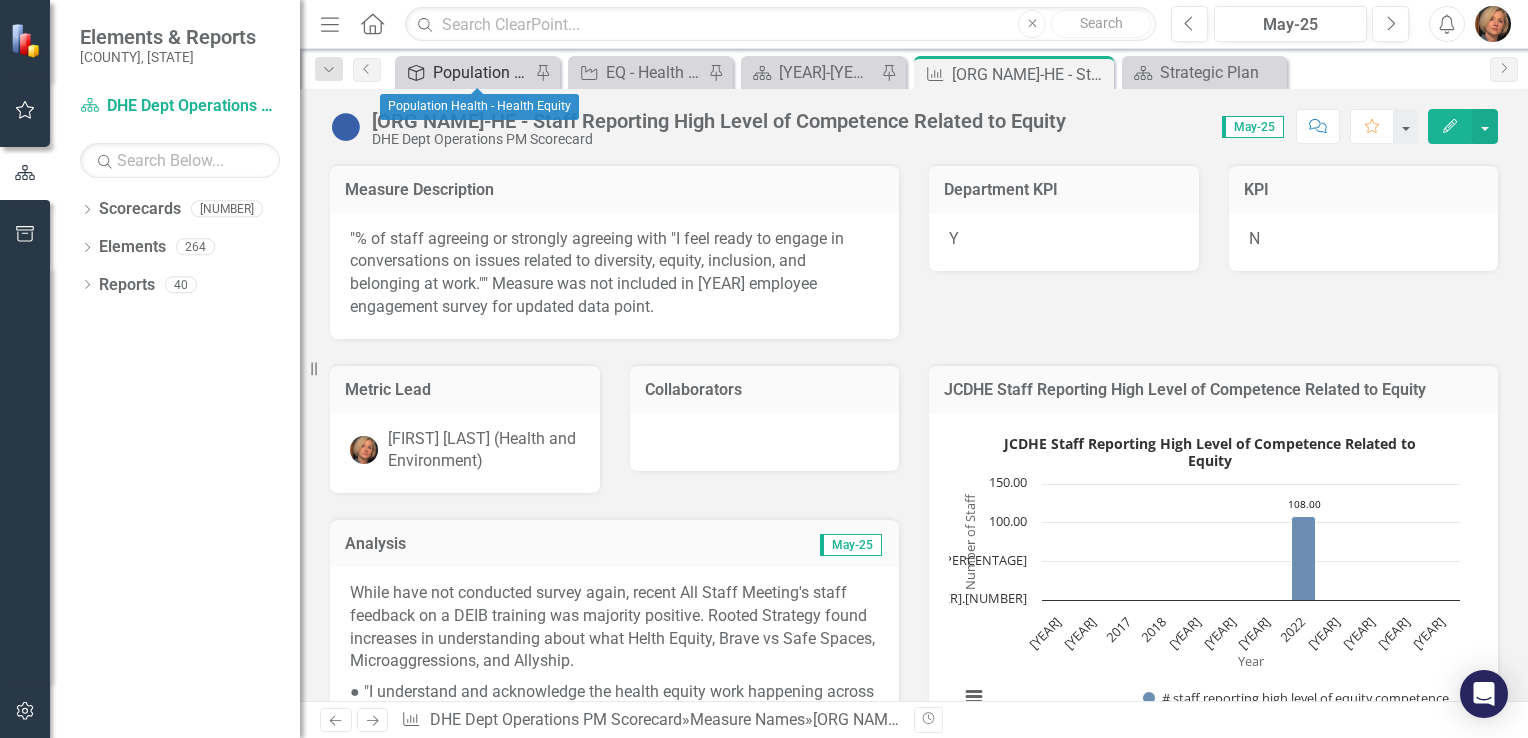 click on "Population Health - Health Equity" at bounding box center [481, 72] 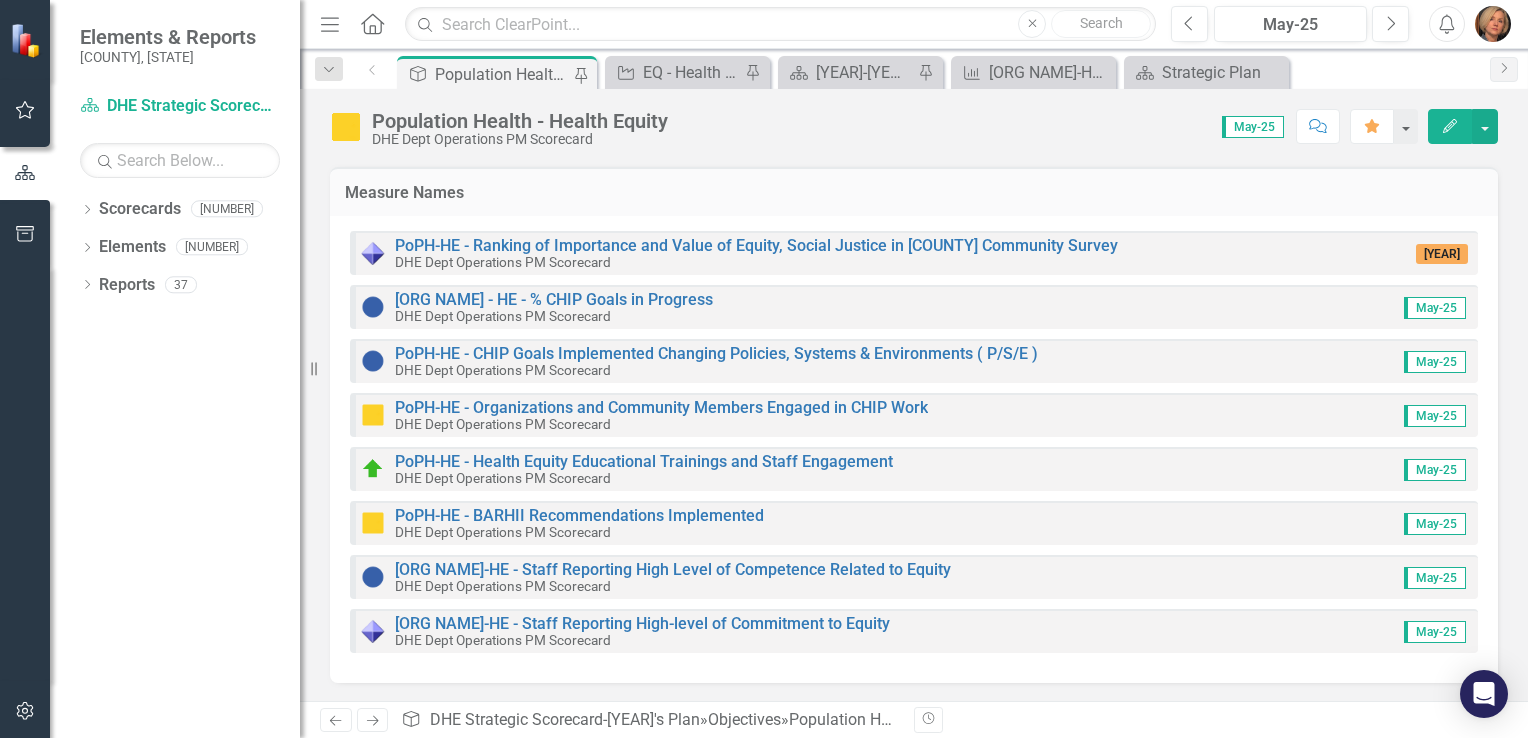 scroll, scrollTop: 300, scrollLeft: 0, axis: vertical 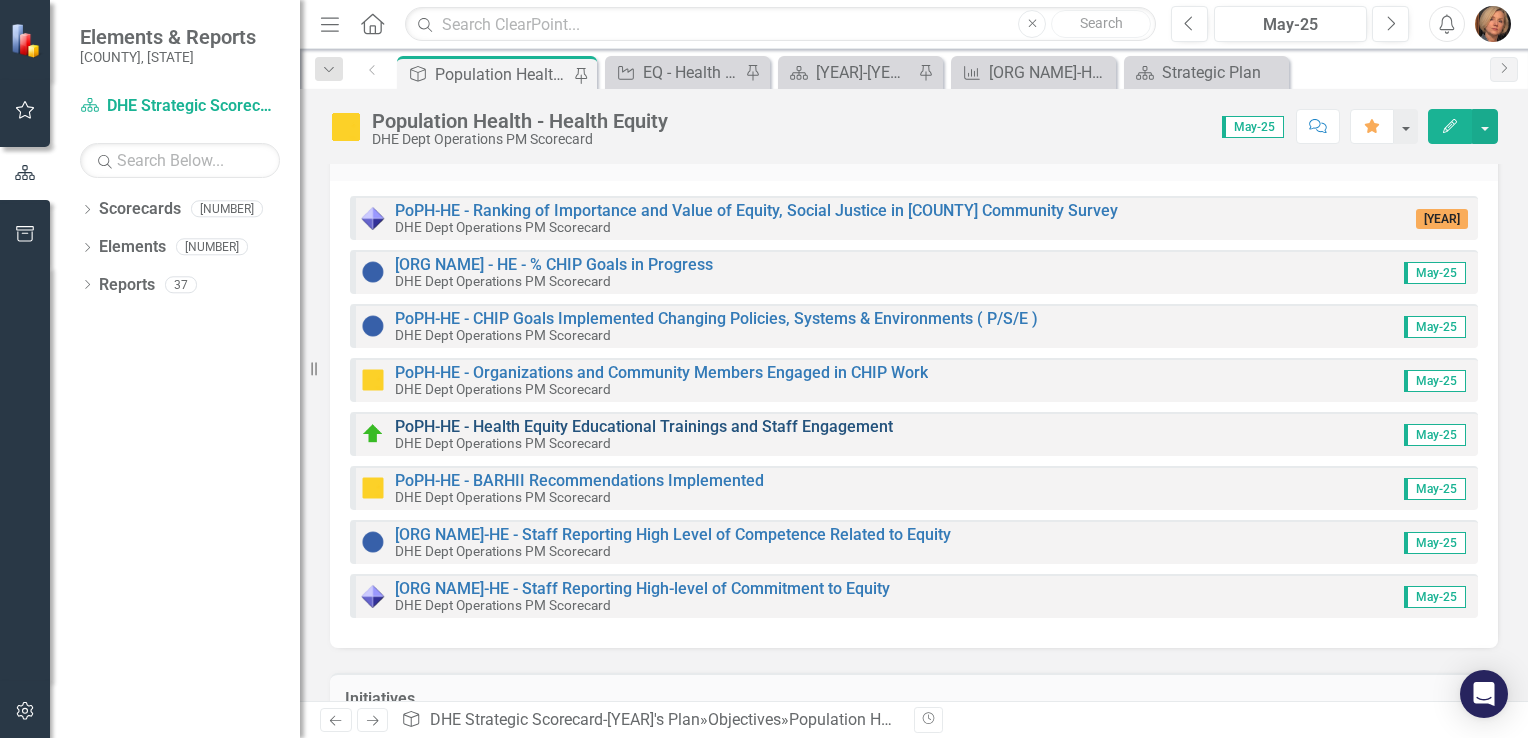 click on "PoPH-HE - Health Equity Educational Trainings and Staff Engagement" at bounding box center (644, 426) 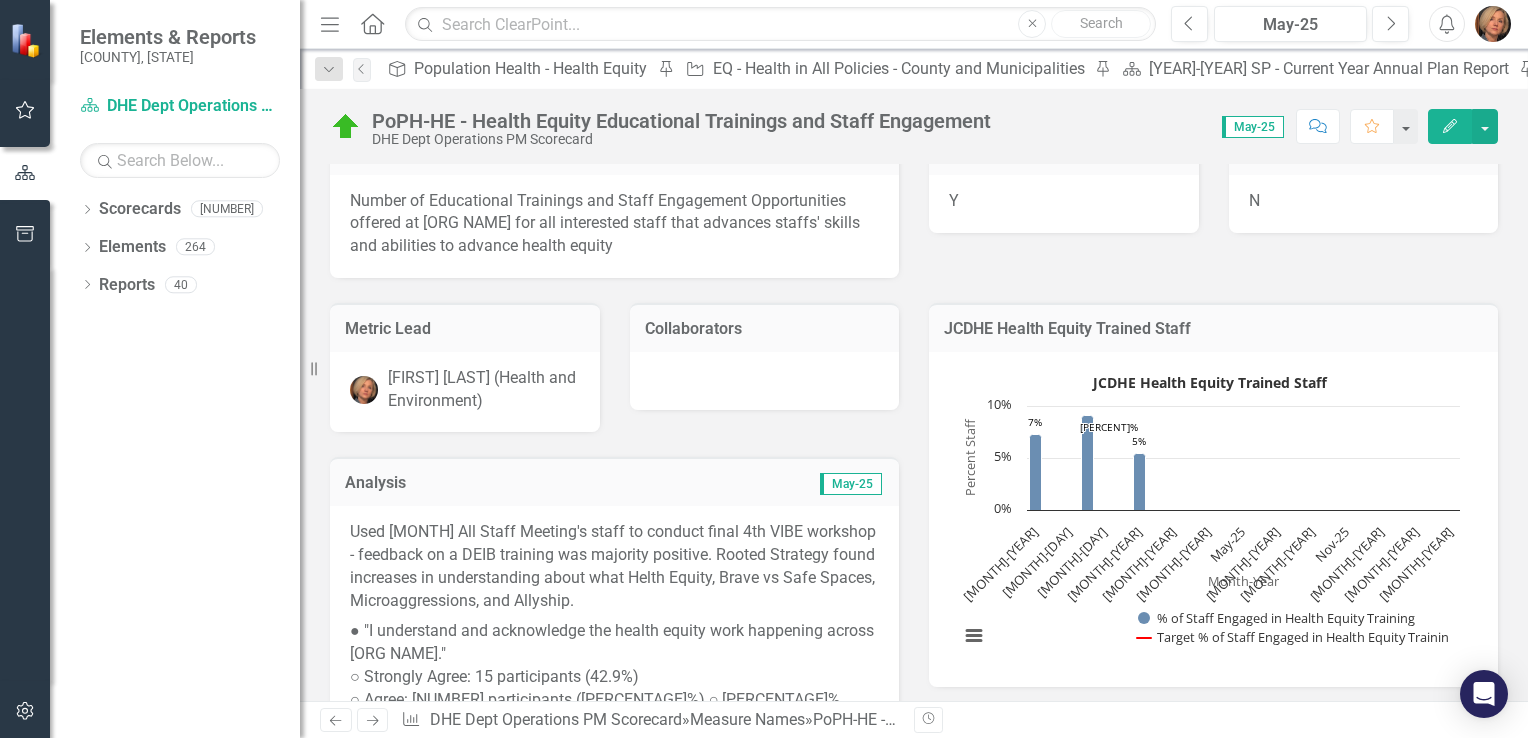scroll, scrollTop: 100, scrollLeft: 0, axis: vertical 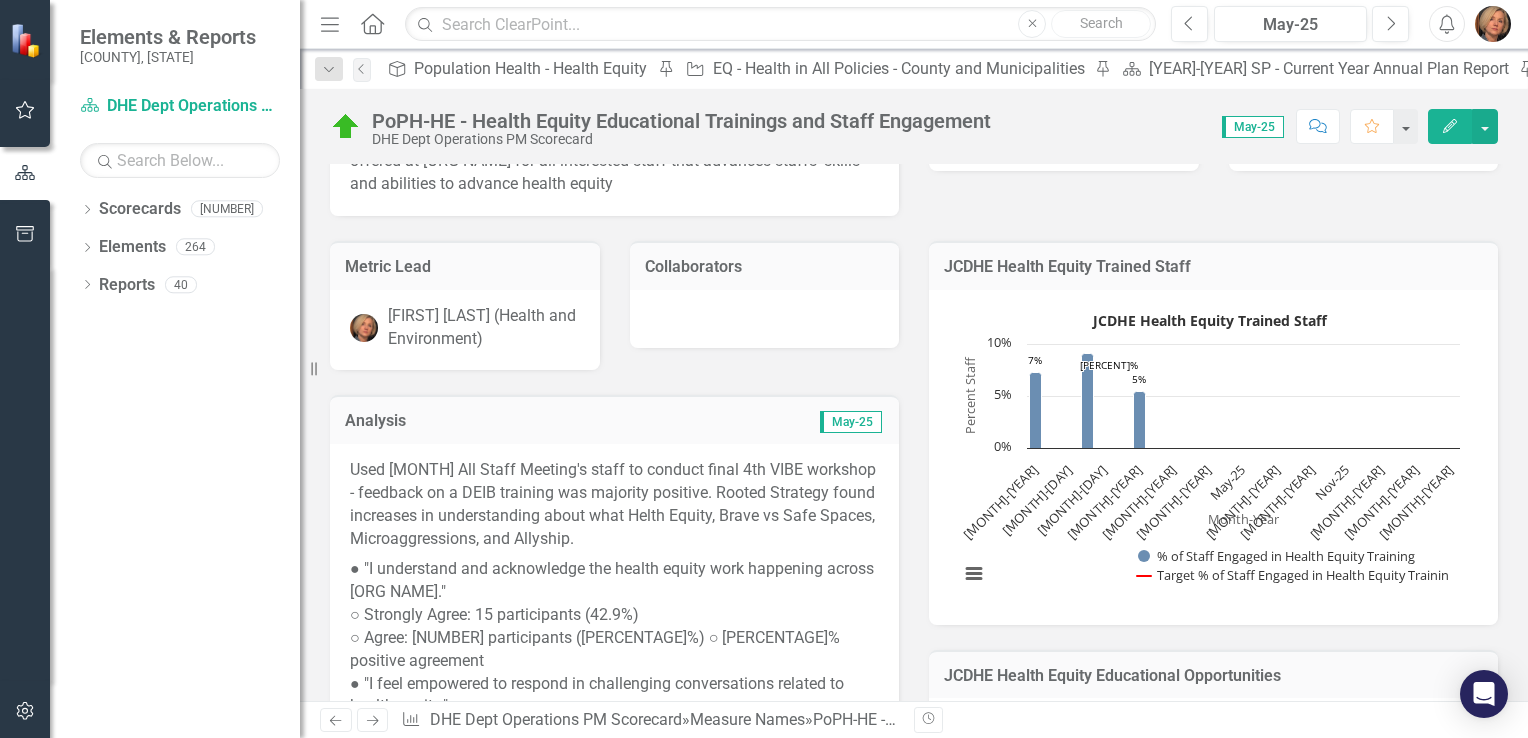 click on "Close" at bounding box center [1724, 74] 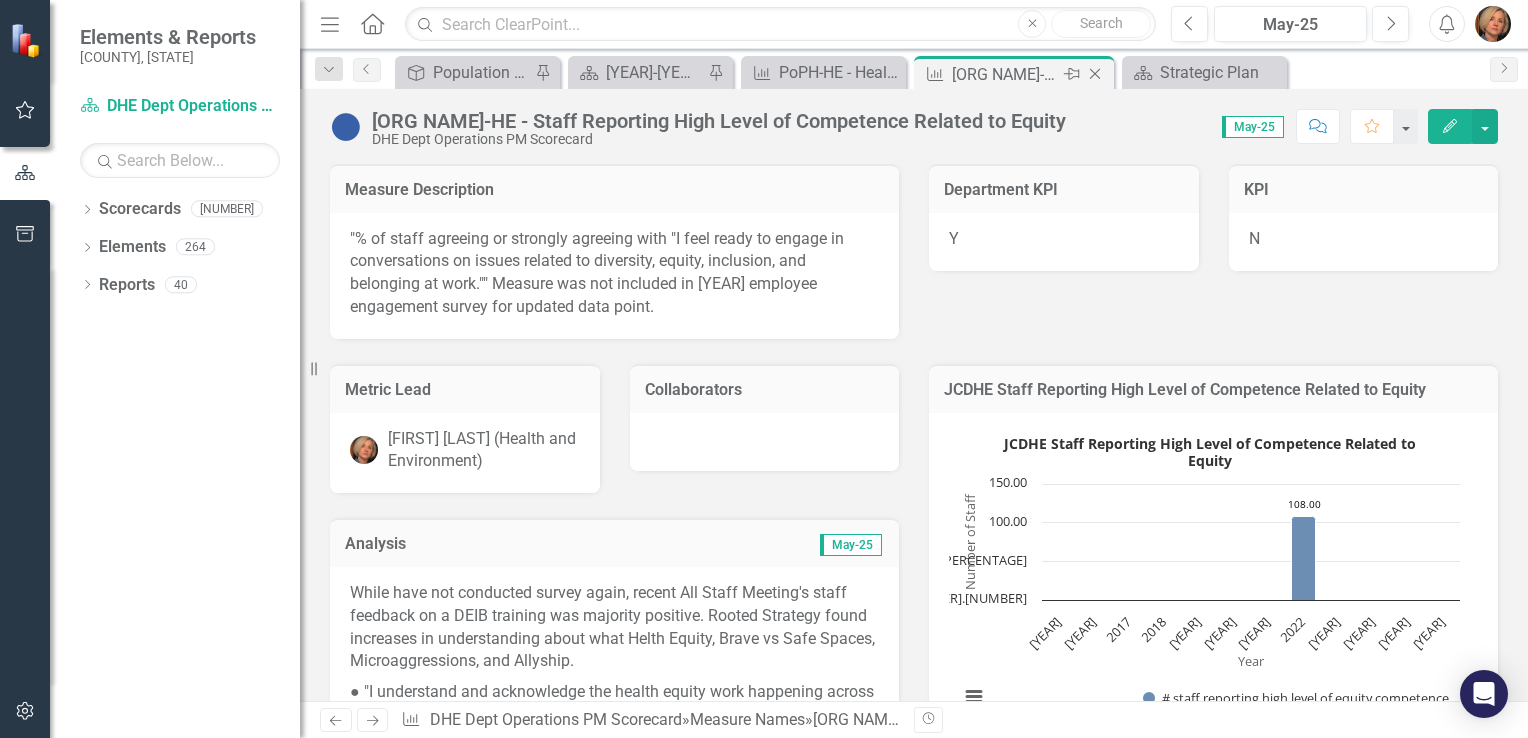 click on "Close" at bounding box center [1095, 74] 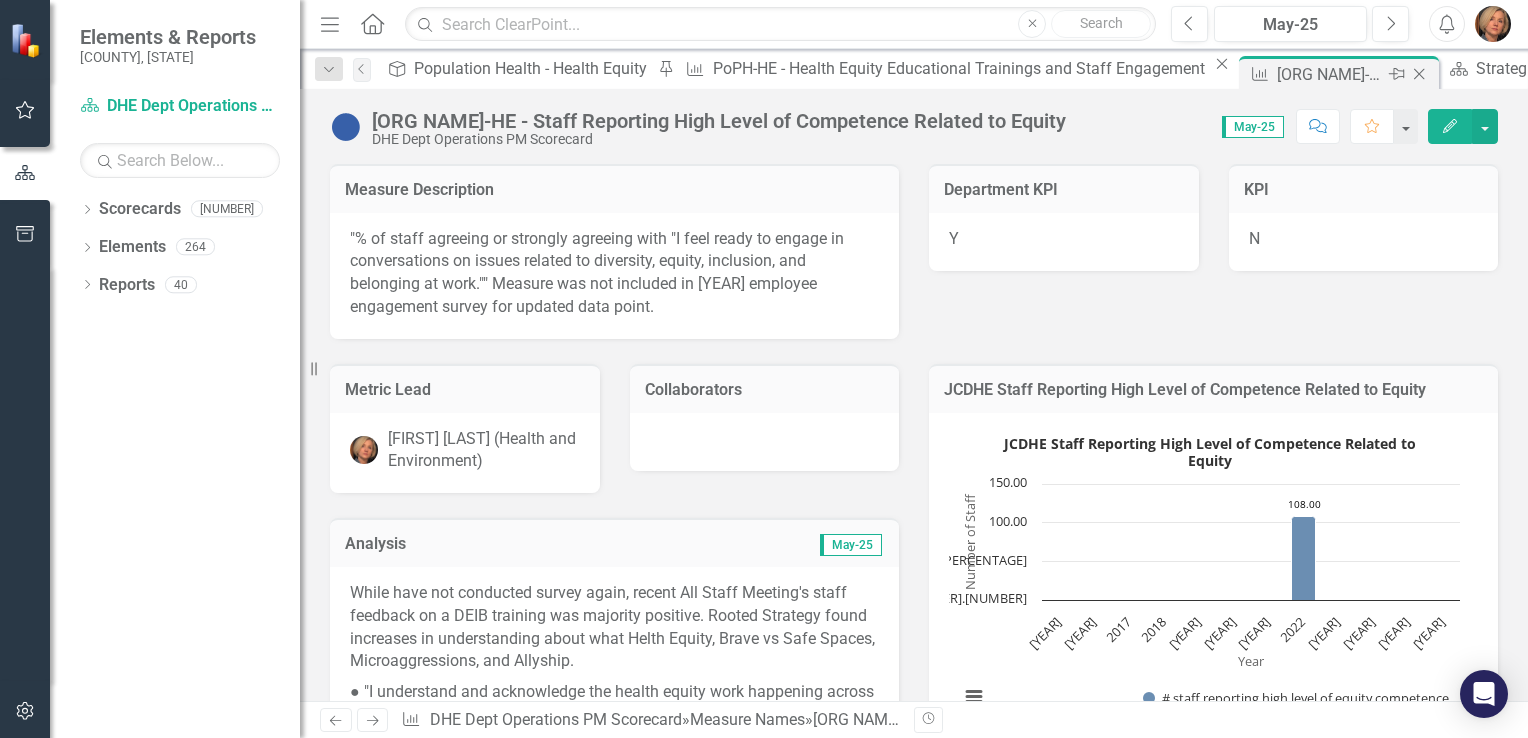 click on "Close" at bounding box center (1419, 74) 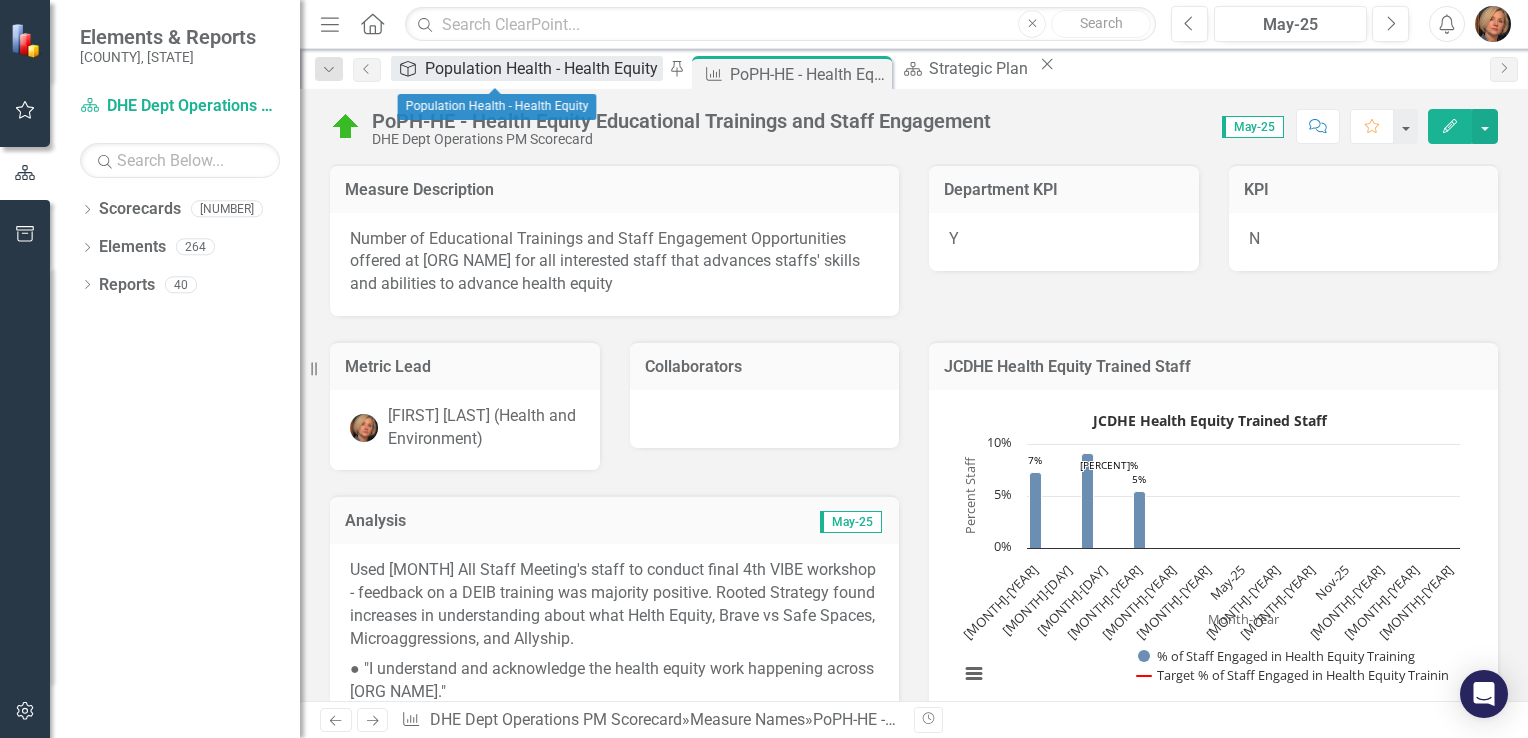 click on "Population Health - Health Equity" at bounding box center (544, 68) 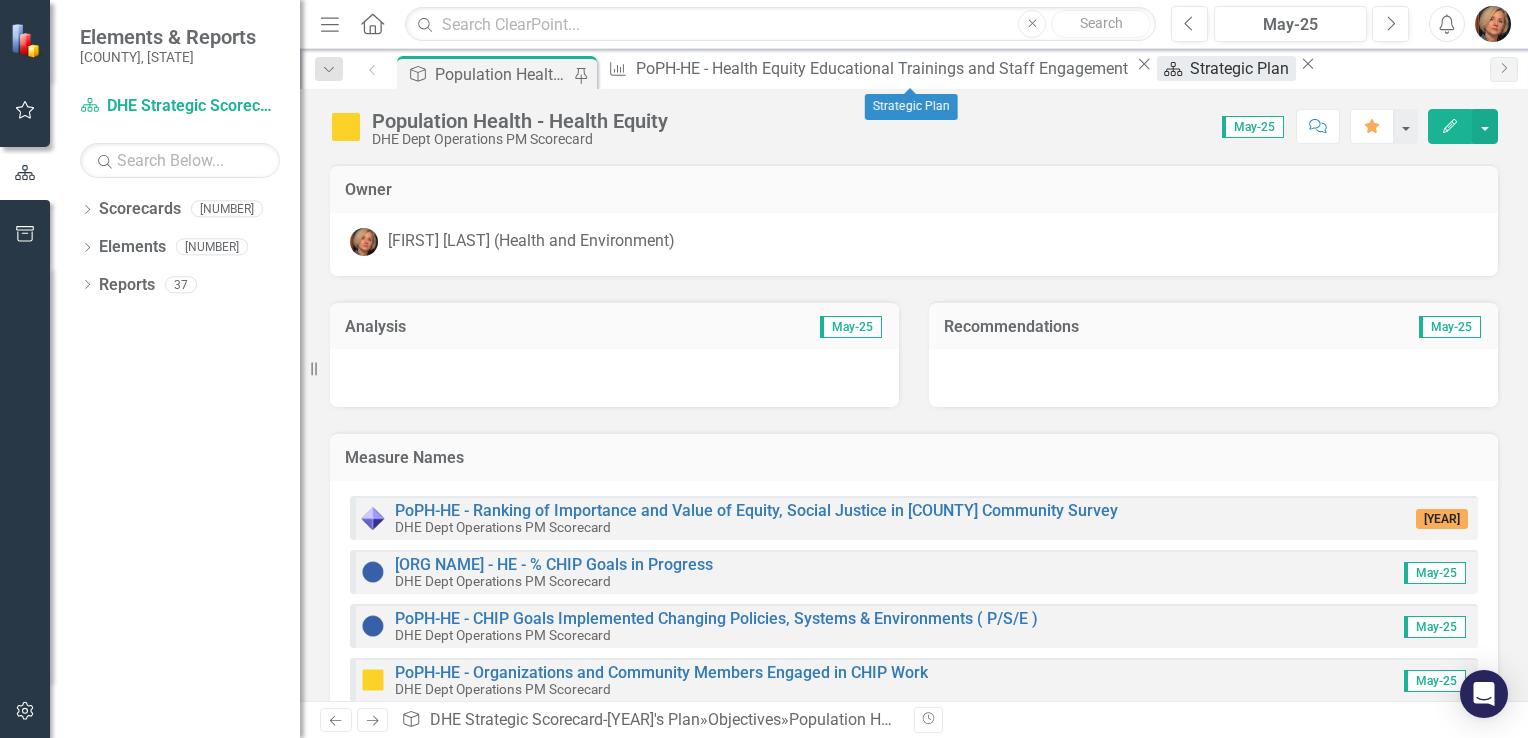 click on "Strategic Plan" at bounding box center (1242, 68) 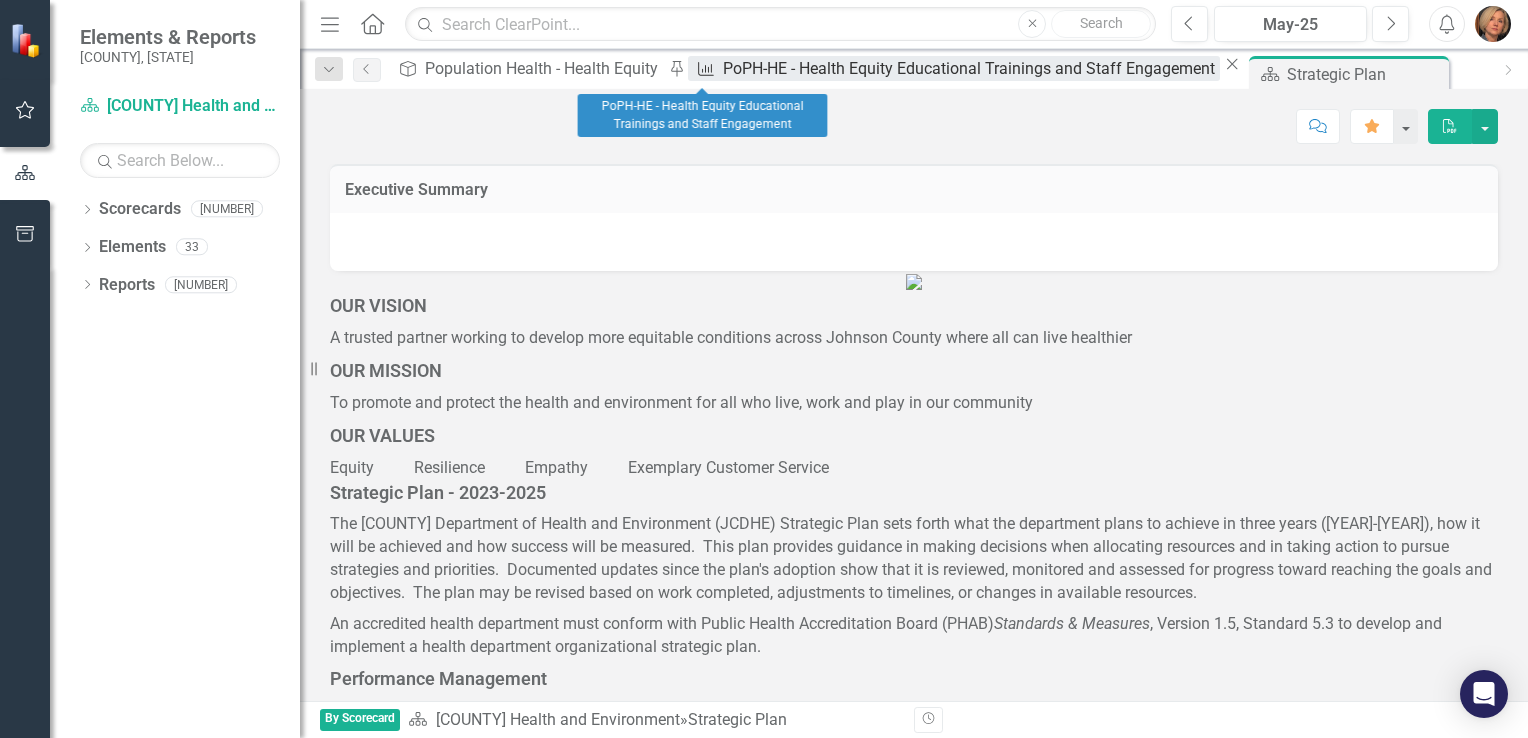 click on "PoPH-HE - Health Equity Educational Trainings and Staff Engagement" at bounding box center [971, 68] 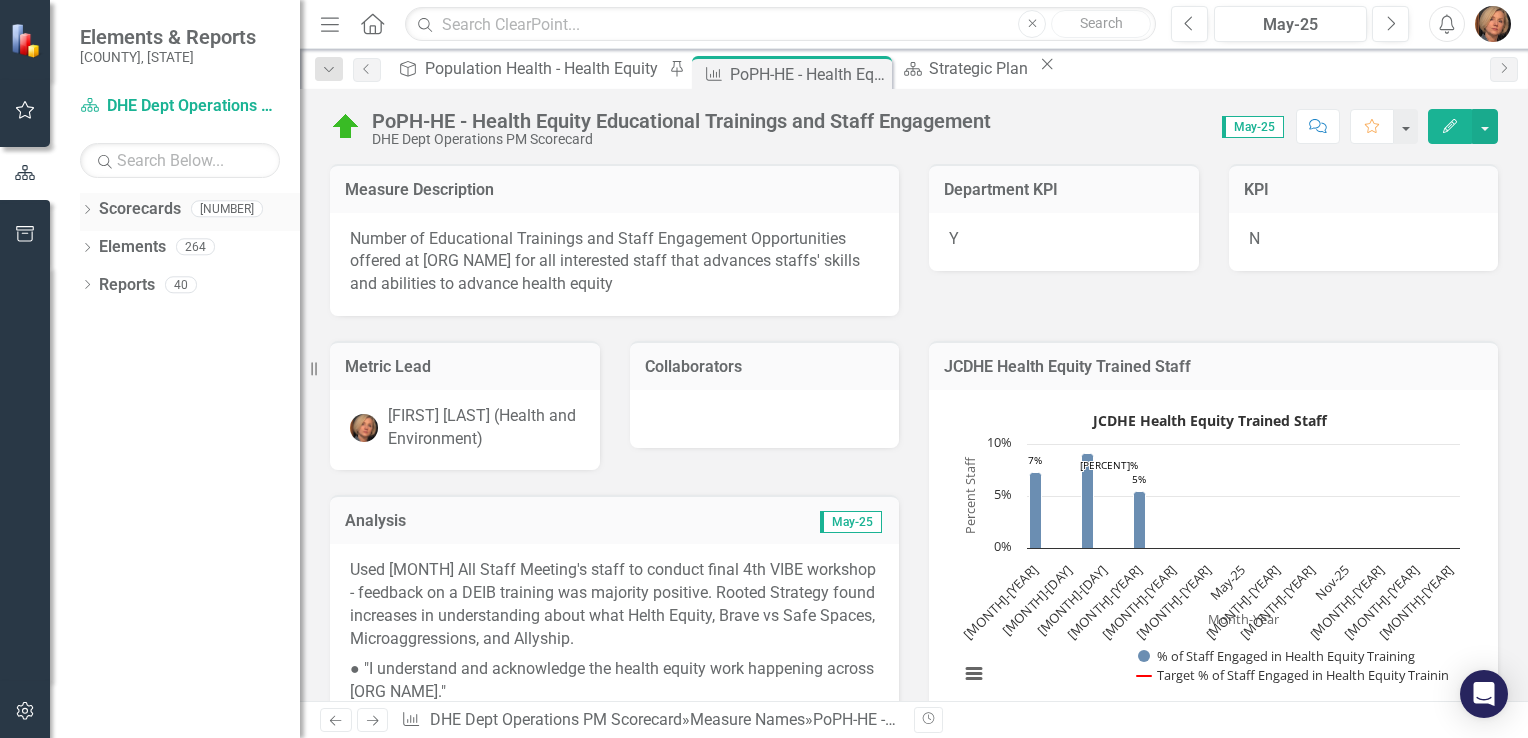 click on "Scorecards" at bounding box center (140, 209) 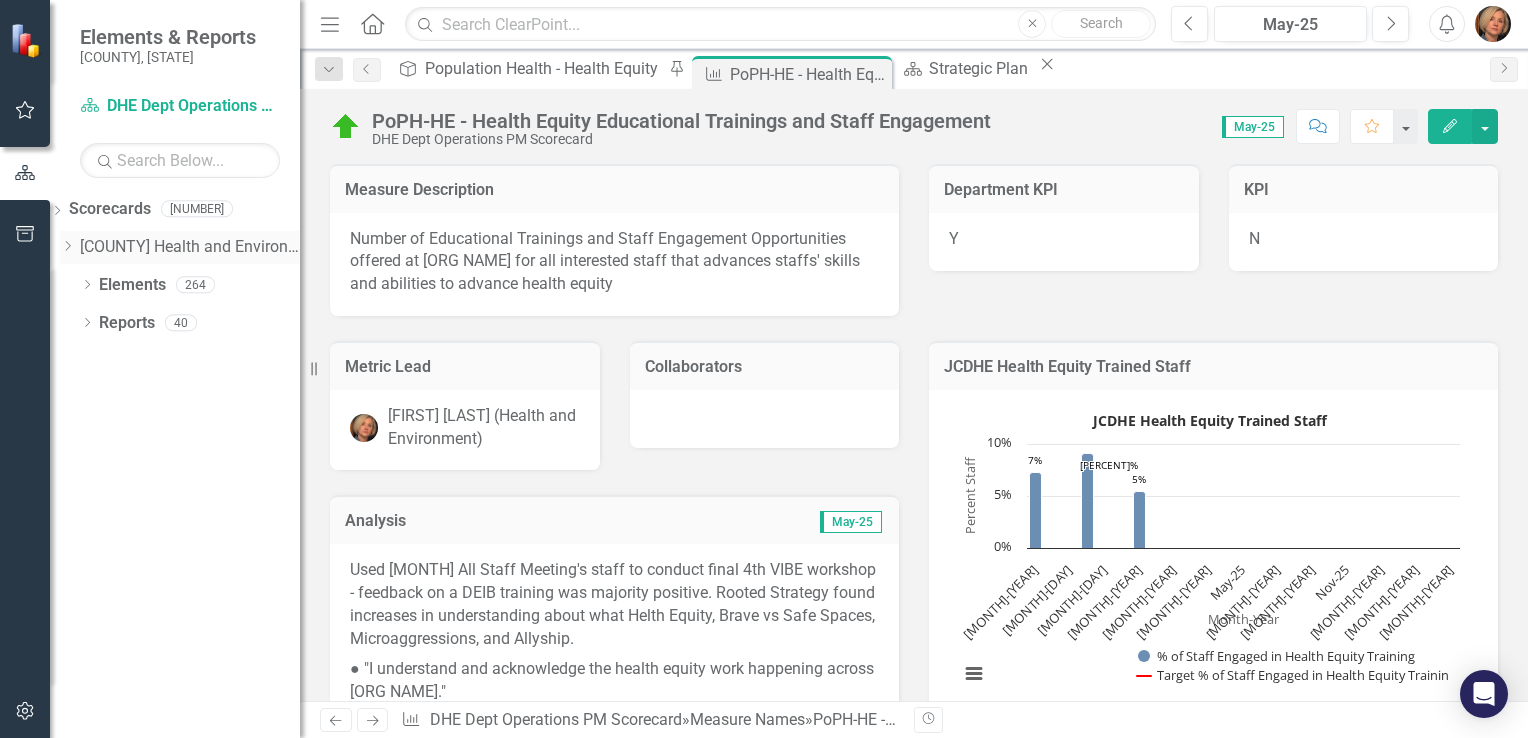 click on "[COUNTY] Health and Environment" at bounding box center (190, 247) 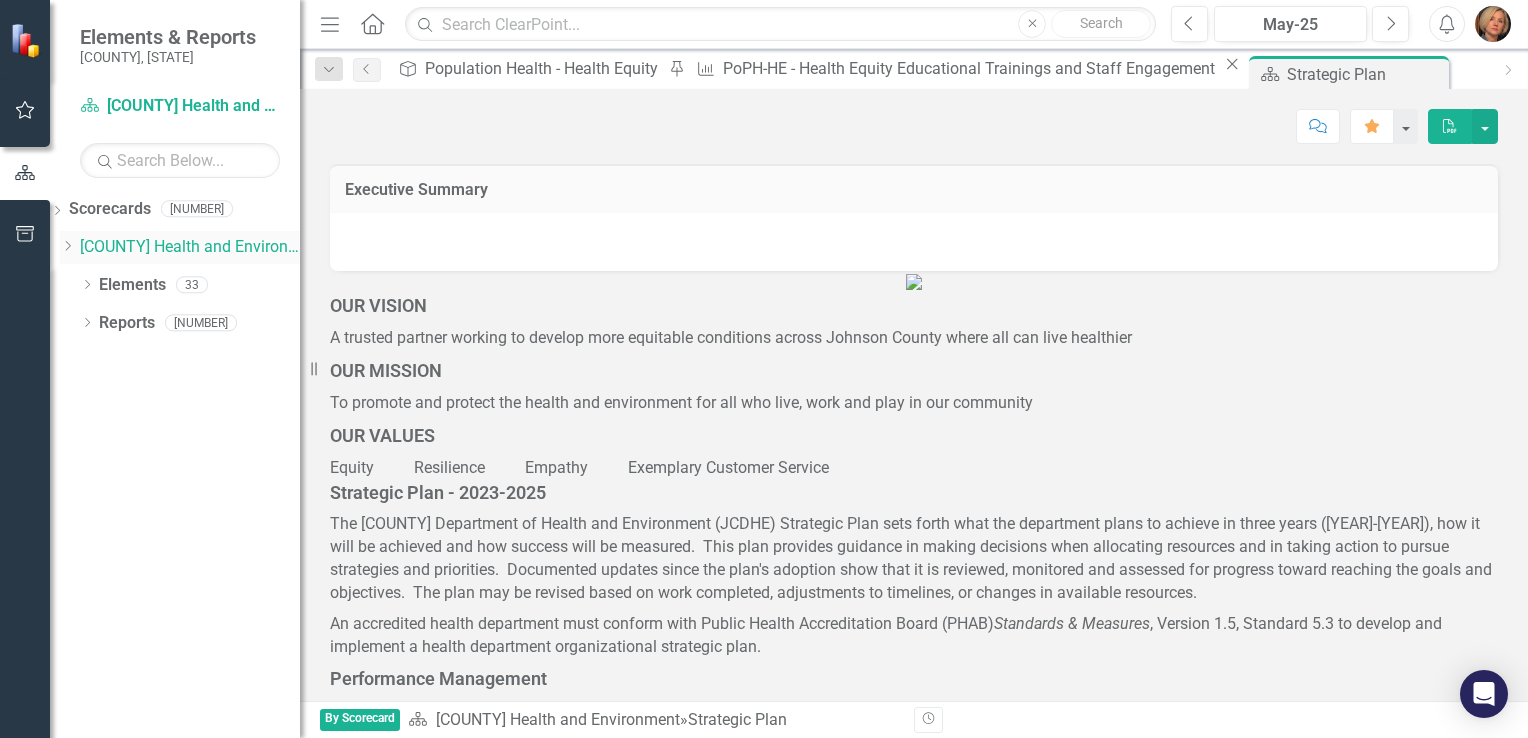 click on "Dropdown" at bounding box center (67, 246) 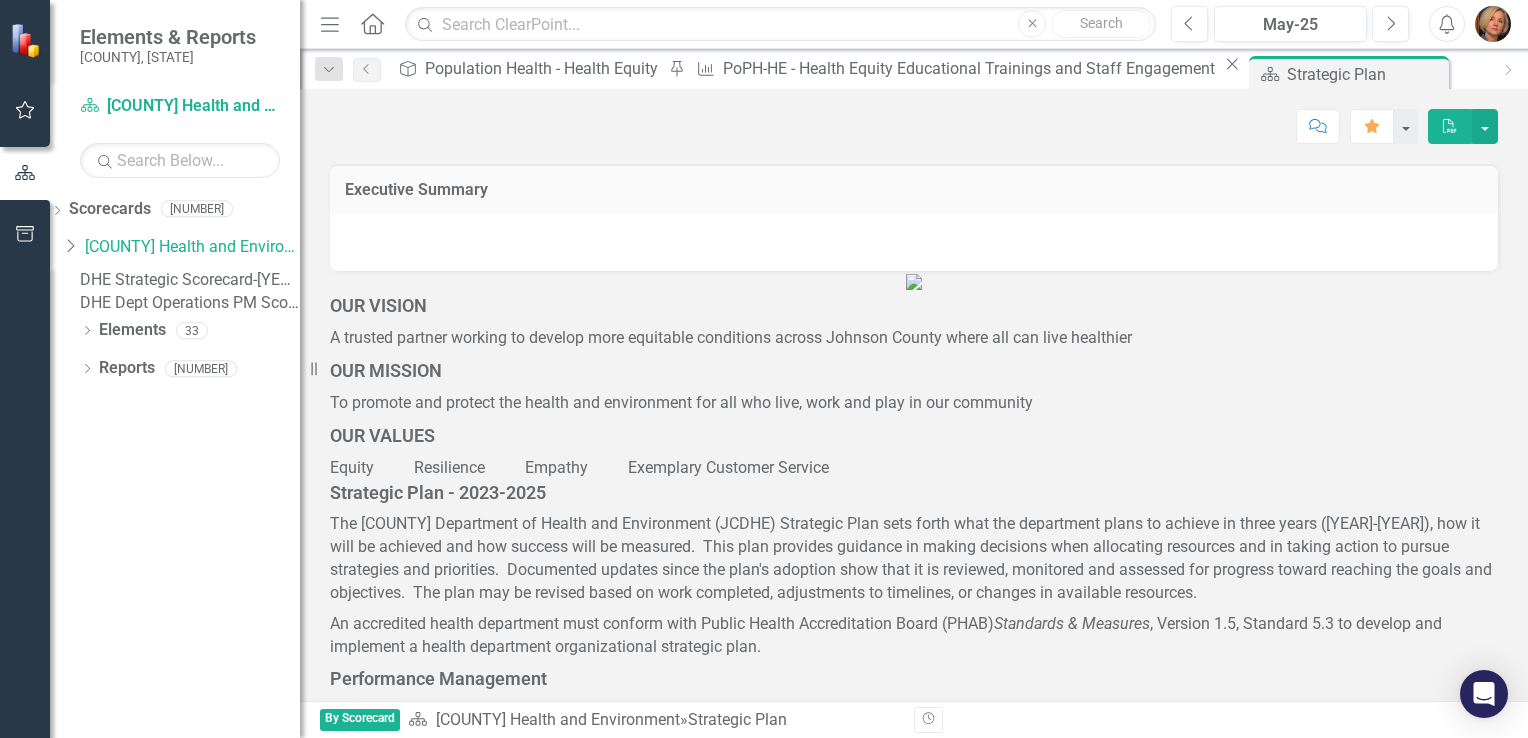 click on "DHE Strategic Scorecard-[YEAR]'s Plan" at bounding box center [190, 280] 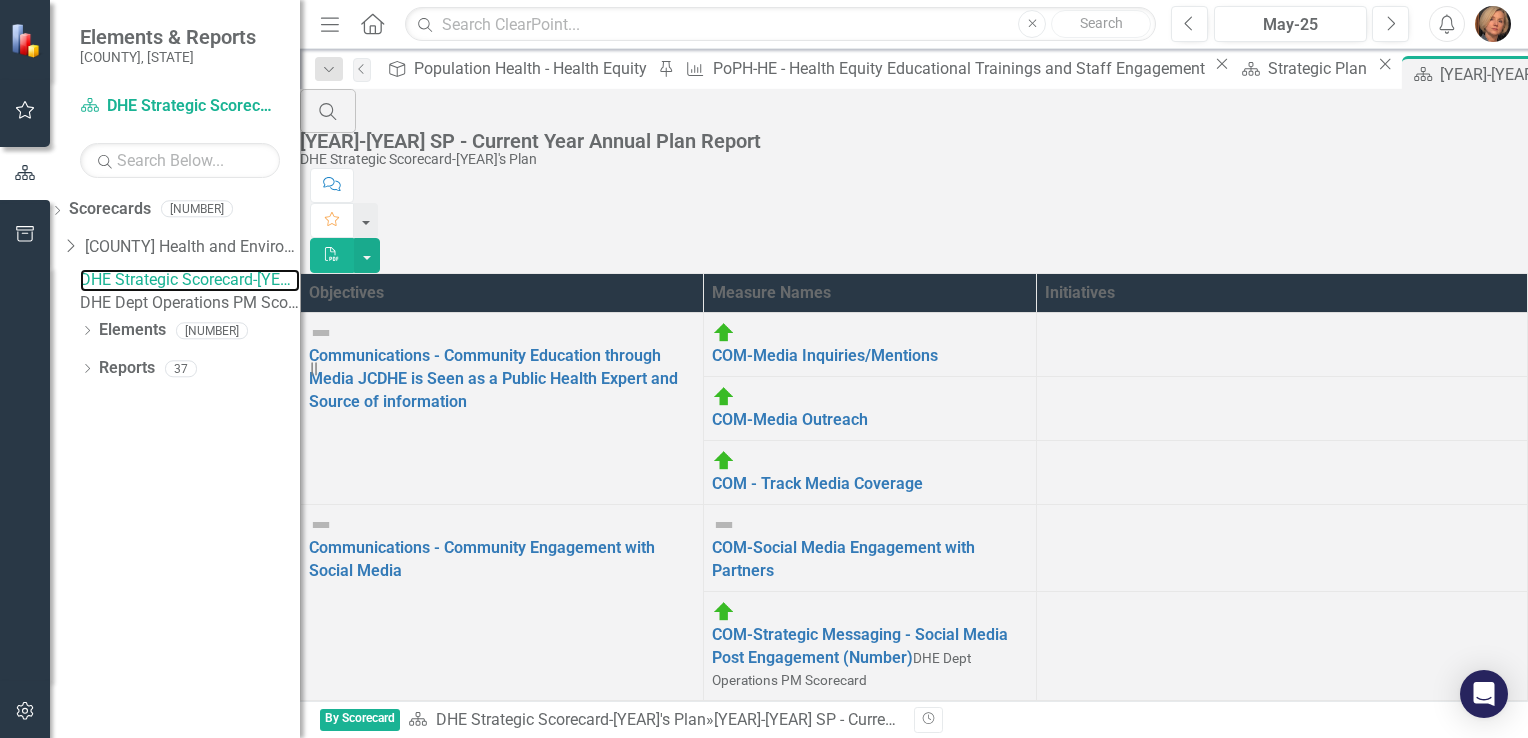 scroll, scrollTop: 300, scrollLeft: 0, axis: vertical 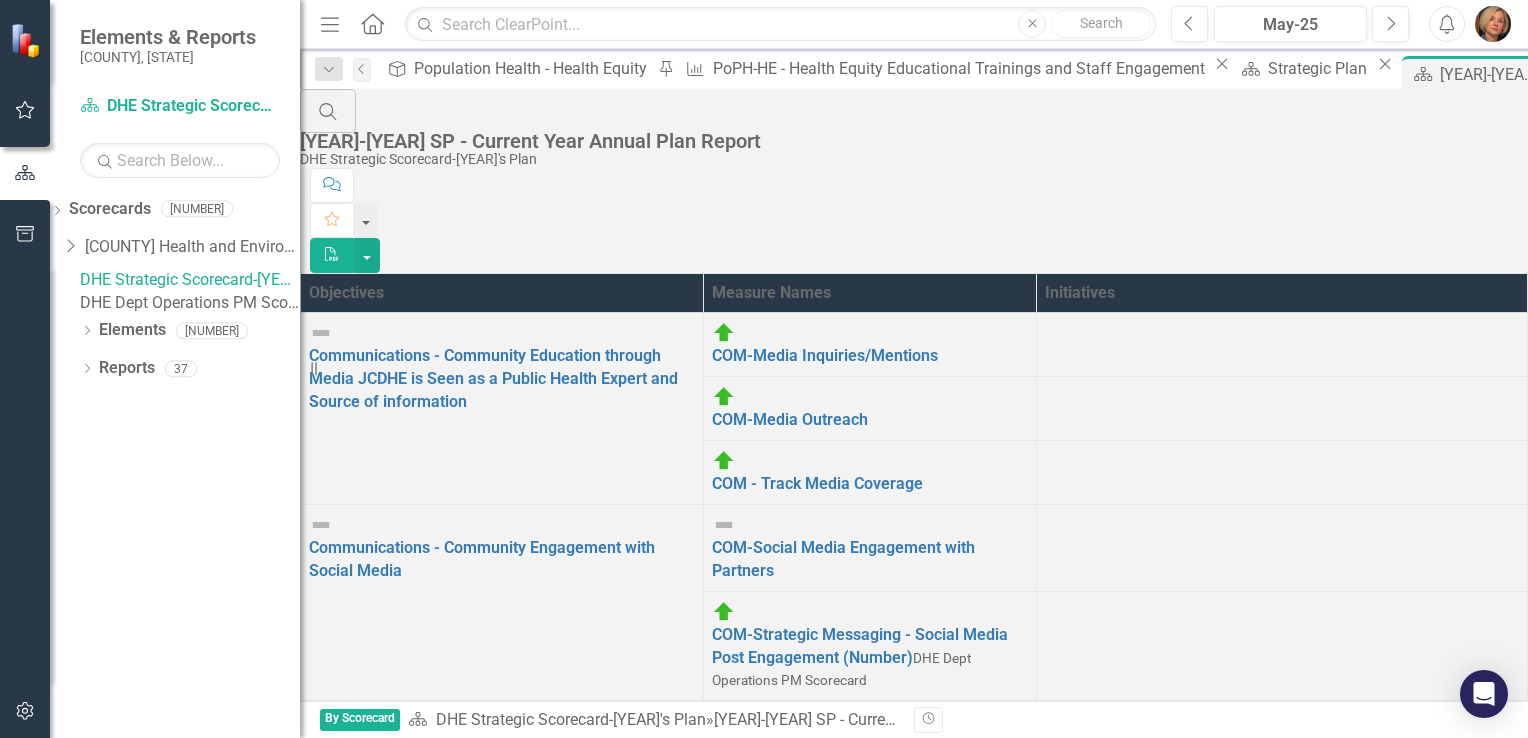 click on "Pin" at bounding box center [1559, 74] 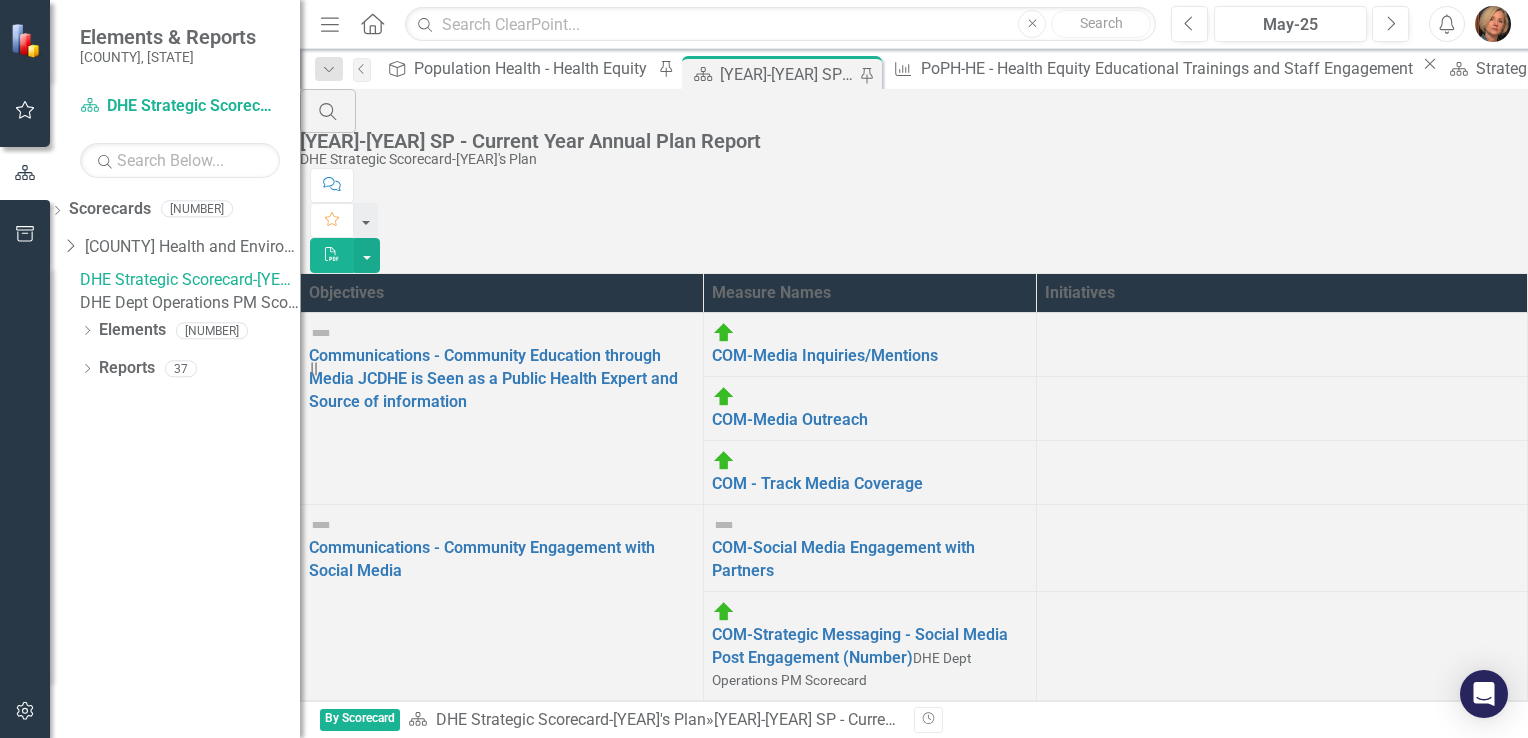 scroll, scrollTop: 200, scrollLeft: 0, axis: vertical 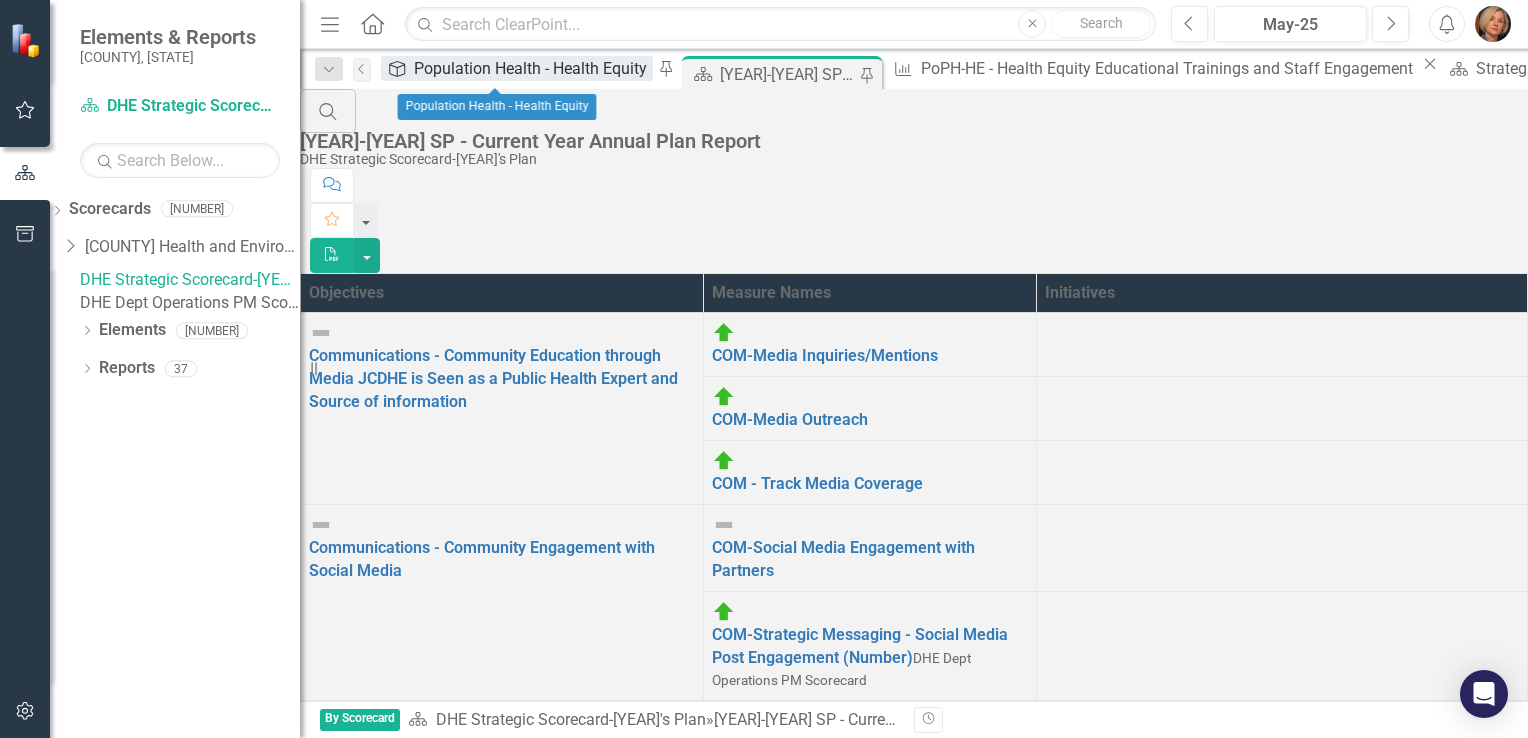 click on "Population Health - Health Equity" at bounding box center (533, 68) 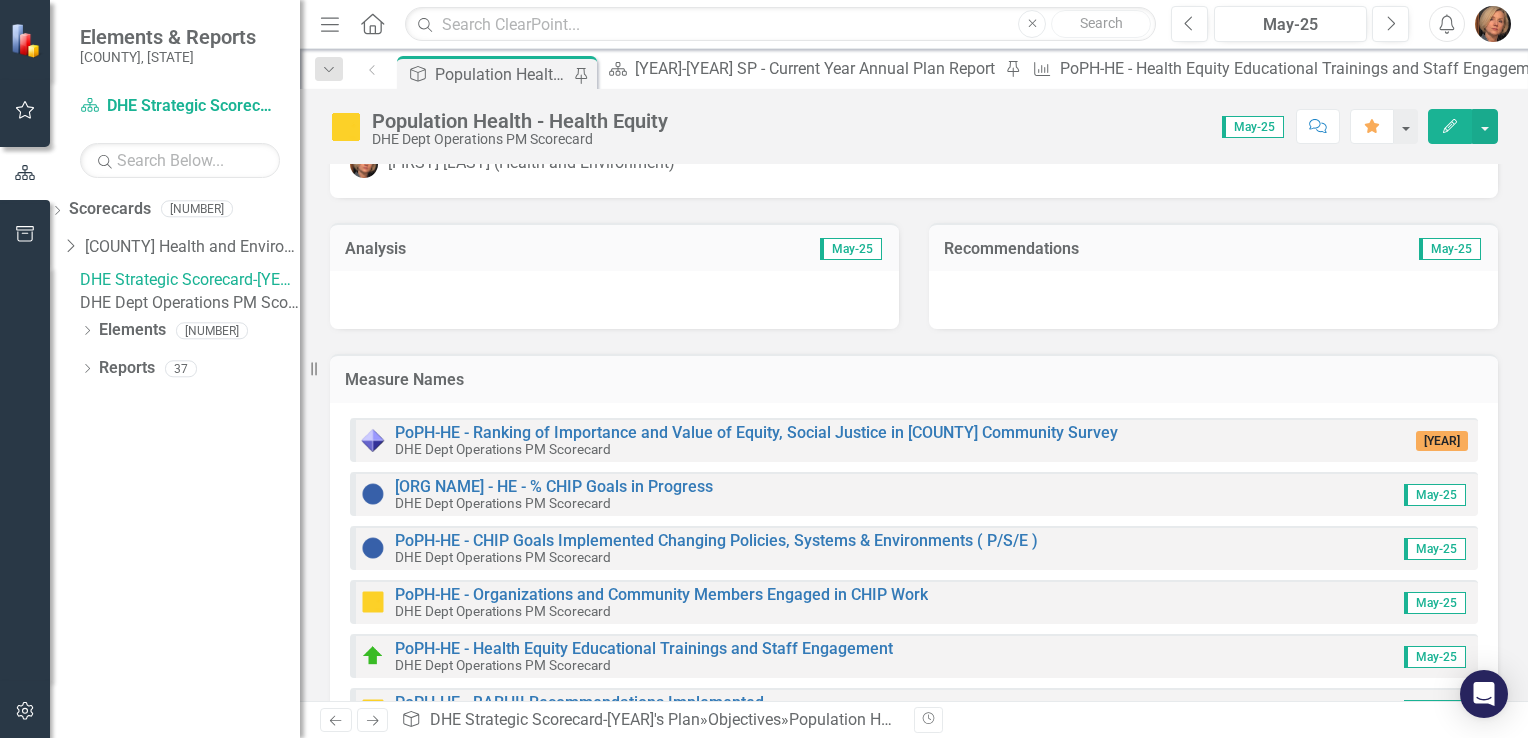 scroll, scrollTop: 200, scrollLeft: 0, axis: vertical 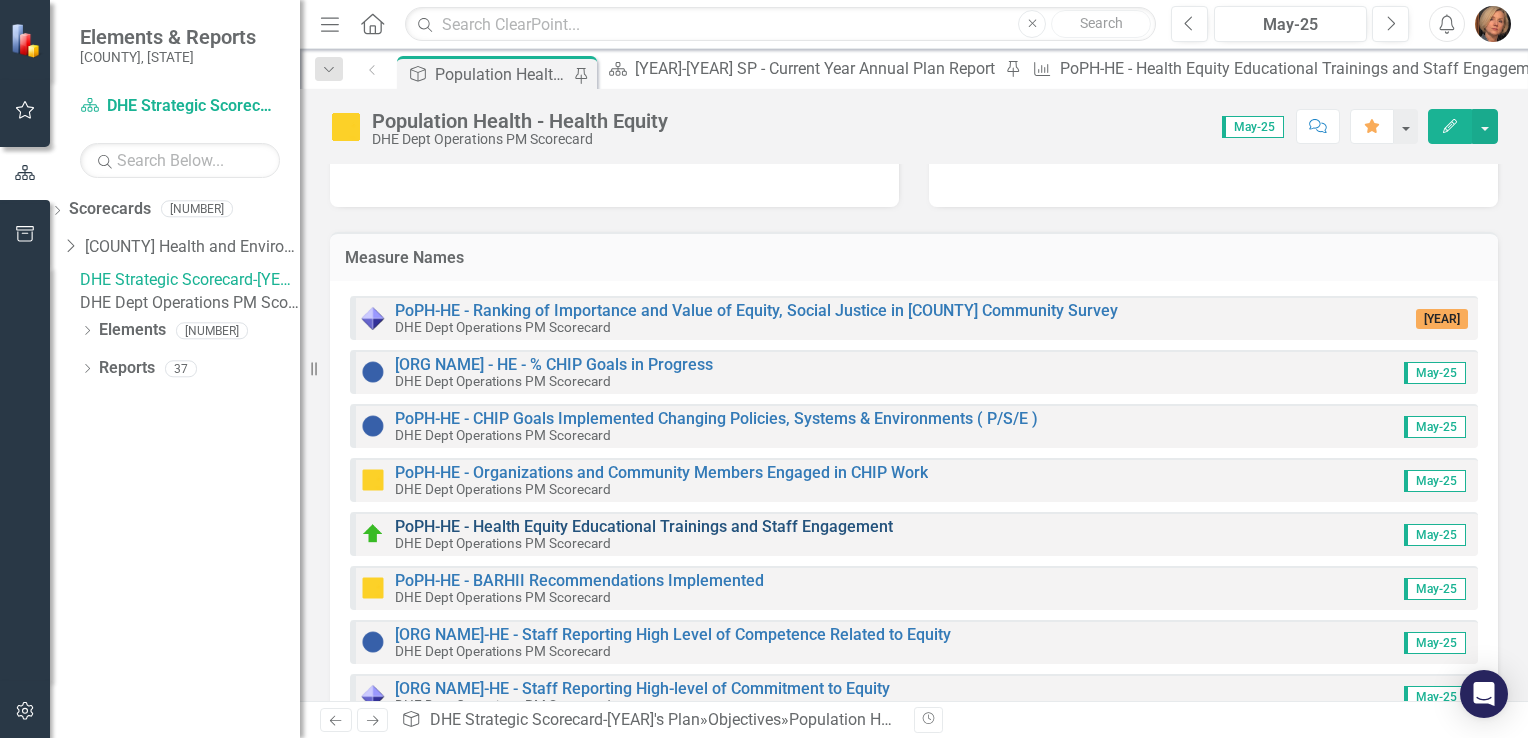 click on "PoPH-HE - Health Equity Educational Trainings and Staff Engagement" at bounding box center [644, 526] 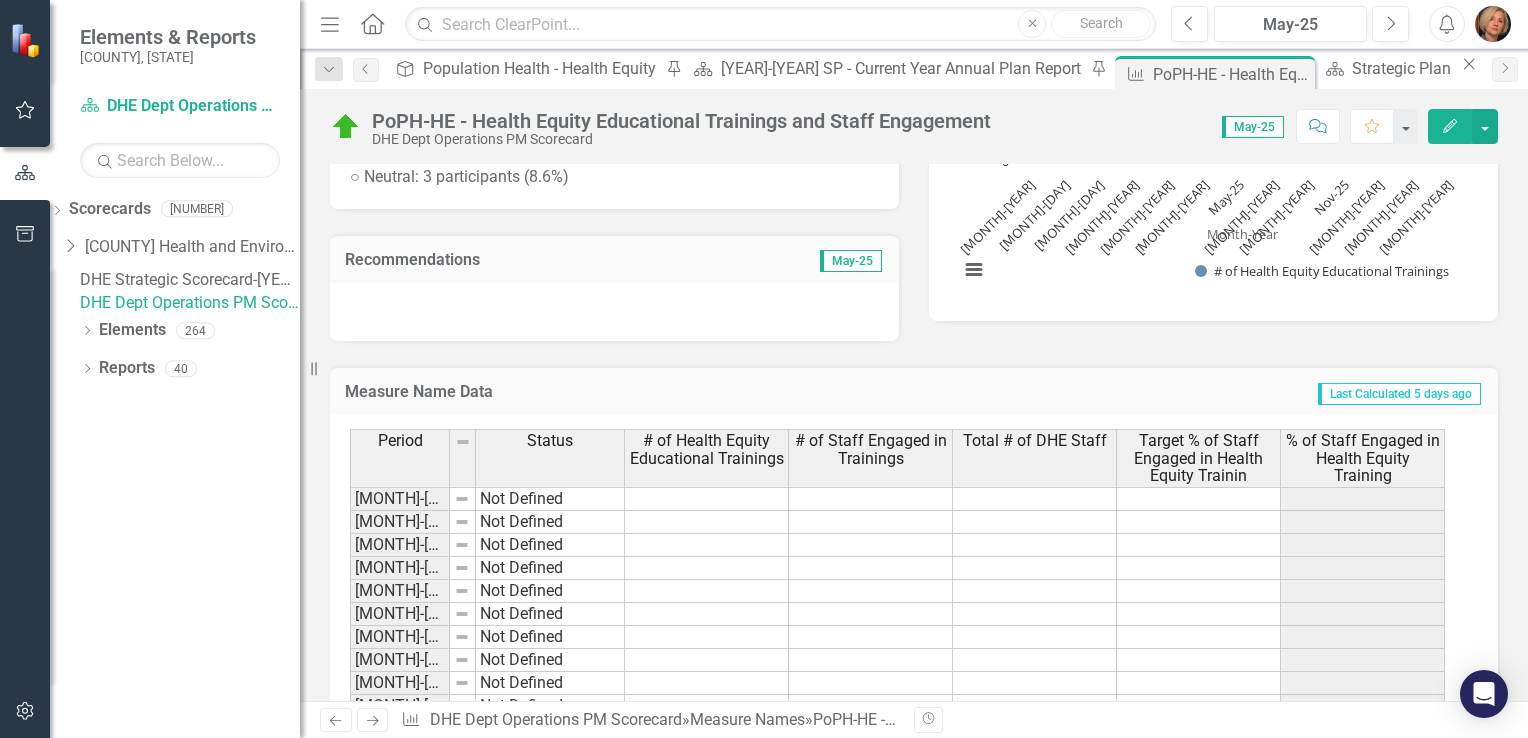 scroll, scrollTop: 700, scrollLeft: 0, axis: vertical 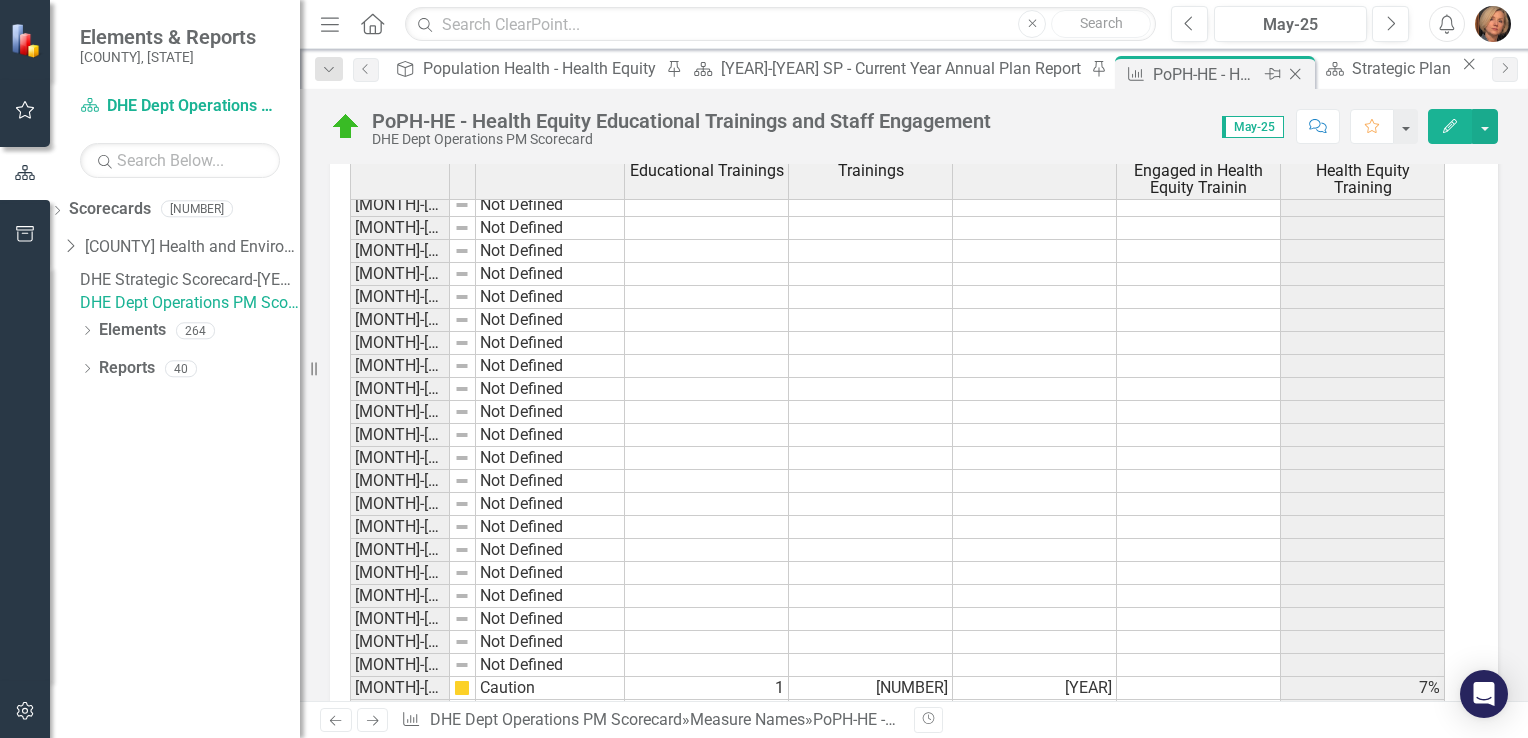 click on "Close" at bounding box center (1295, 74) 